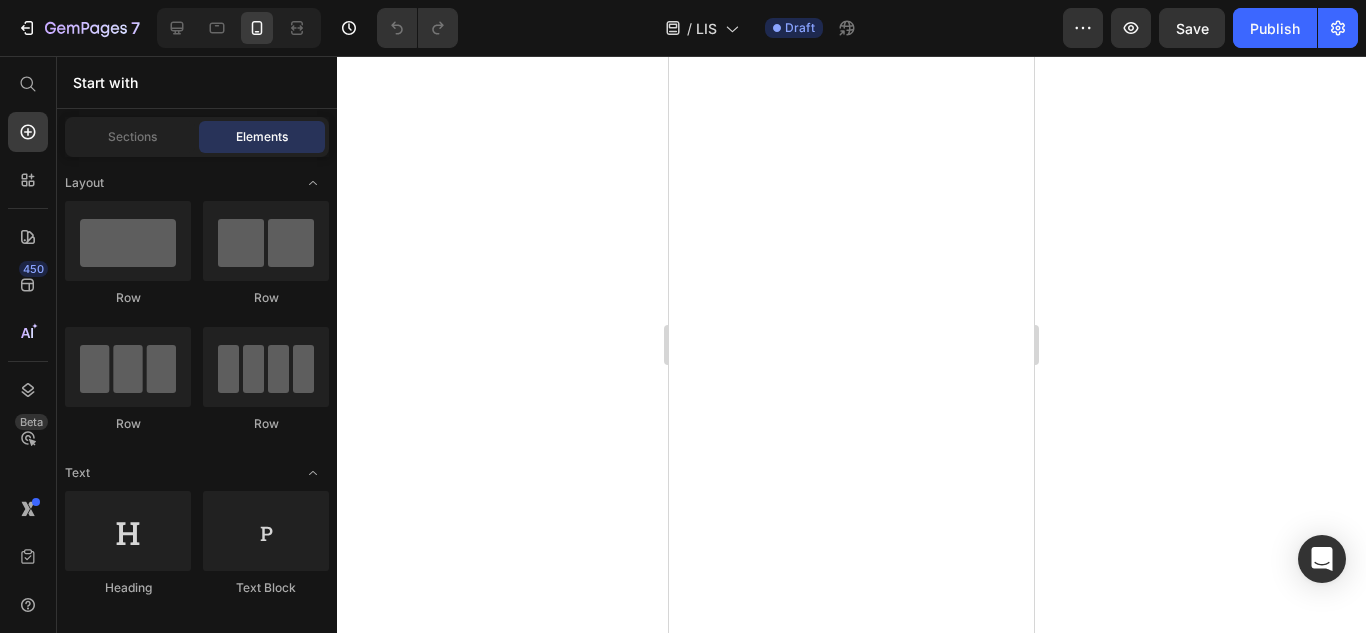 scroll, scrollTop: 0, scrollLeft: 0, axis: both 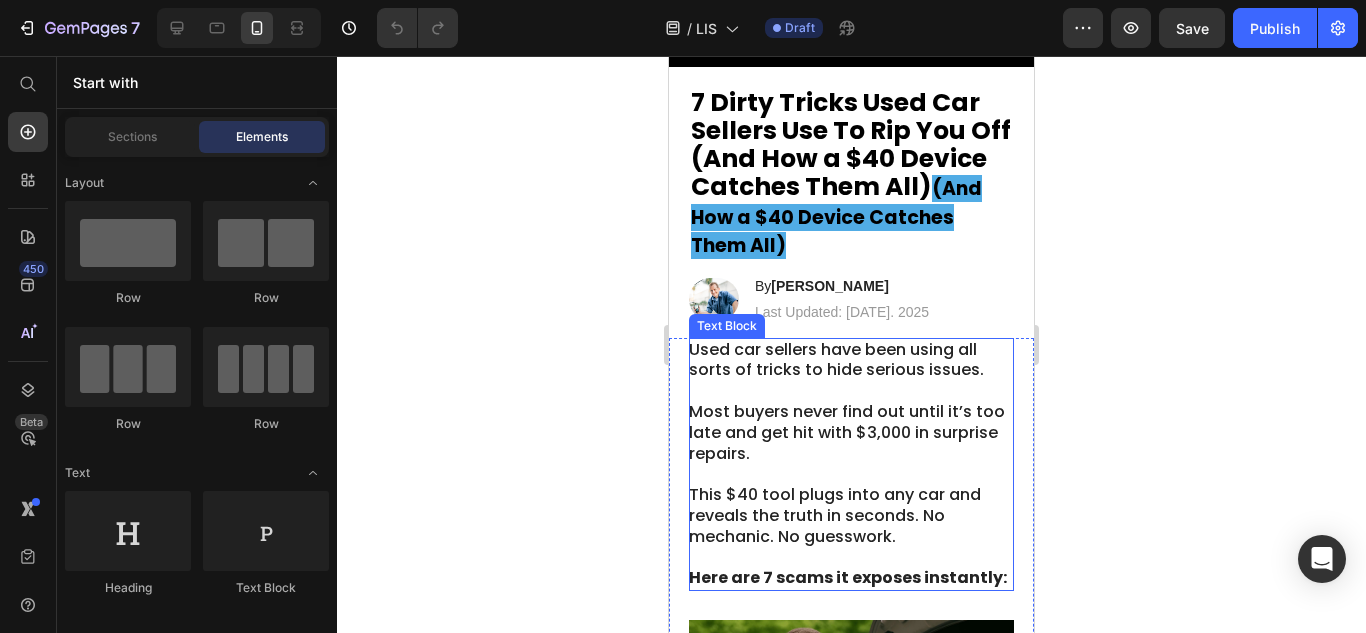 click on "Used car sellers have been using all sorts of tricks to hide serious issues." at bounding box center (850, 361) 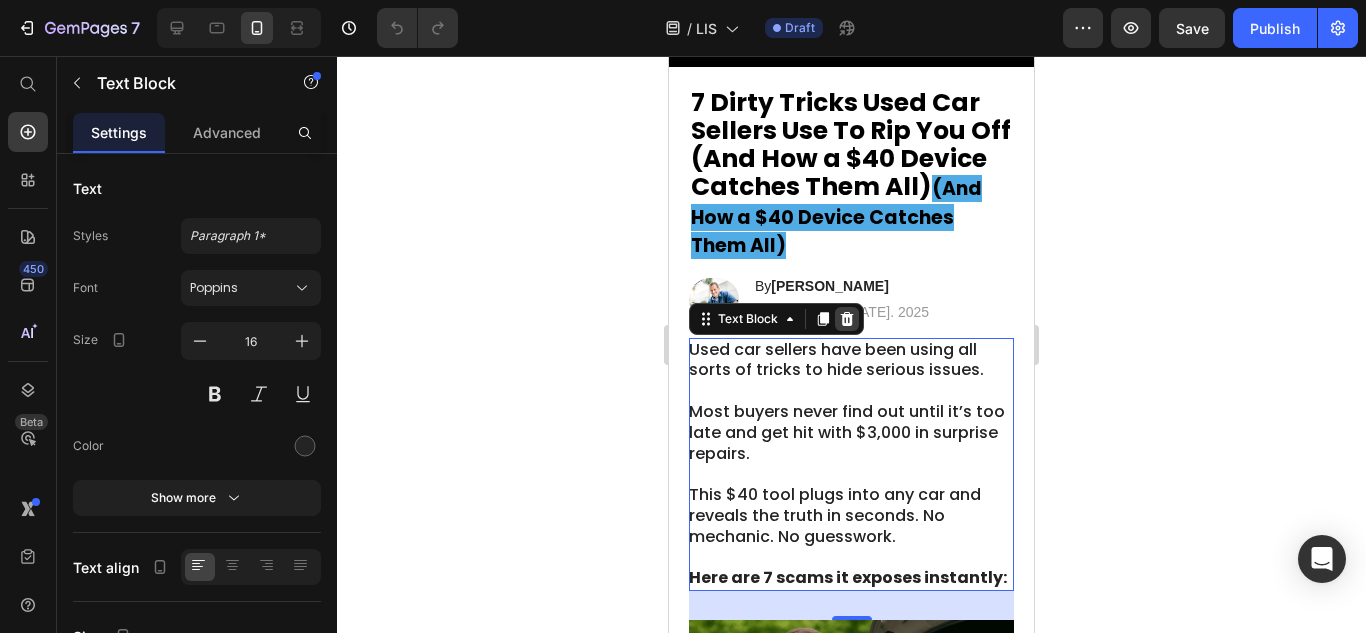 click 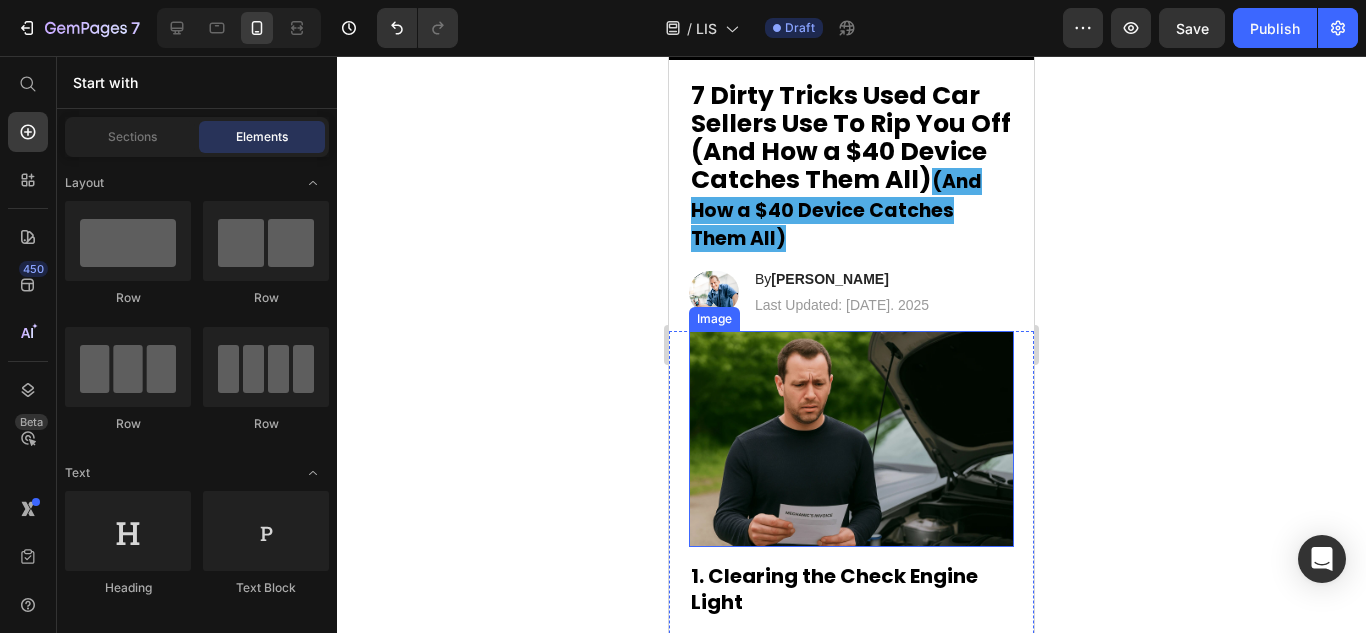 scroll, scrollTop: 74, scrollLeft: 0, axis: vertical 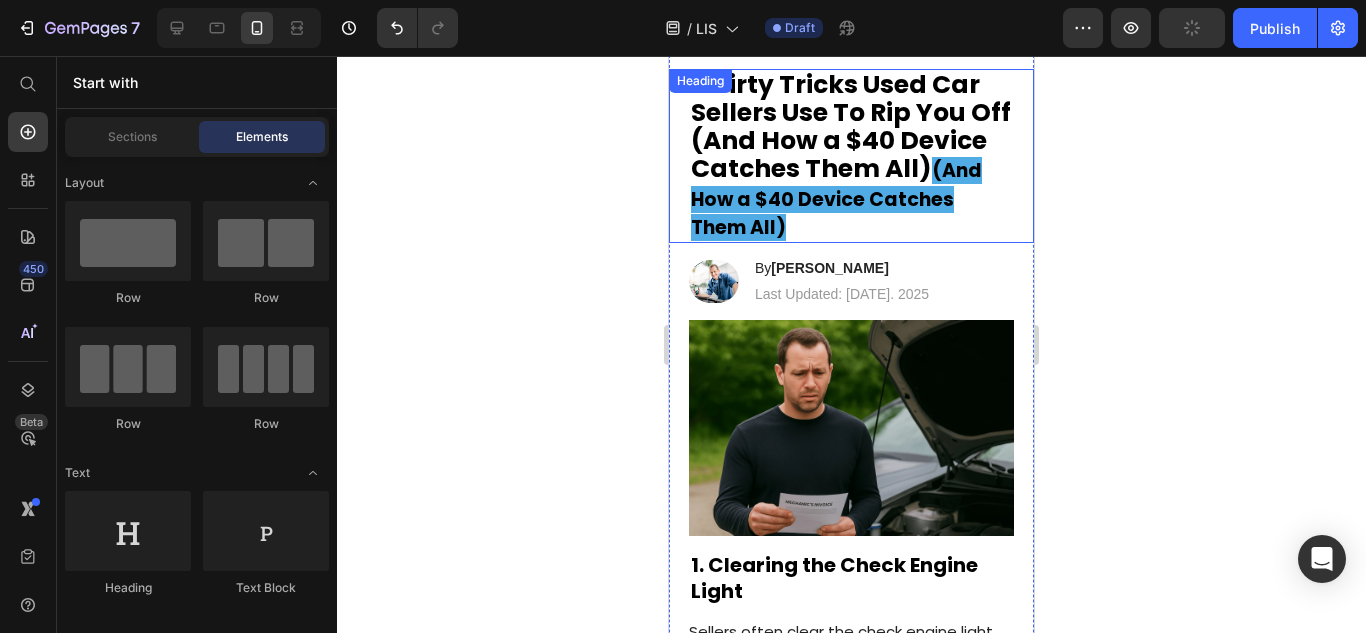 click on "7 Dirty Tricks Used Car Sellers Use To Rip You Off (And How a $40 Device Catches Them All)" at bounding box center [851, 127] 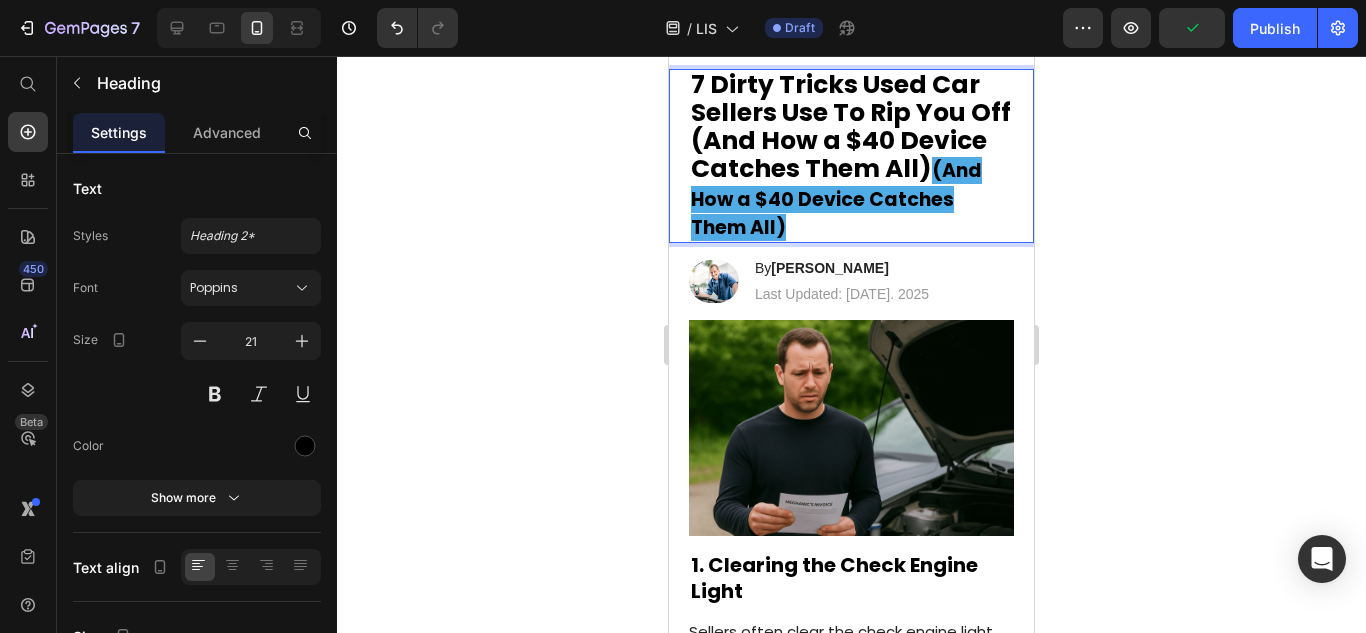click on "7 Dirty Tricks Used Car Sellers Use To Rip You Off (And How a $40 Device Catches Them All)" at bounding box center (851, 127) 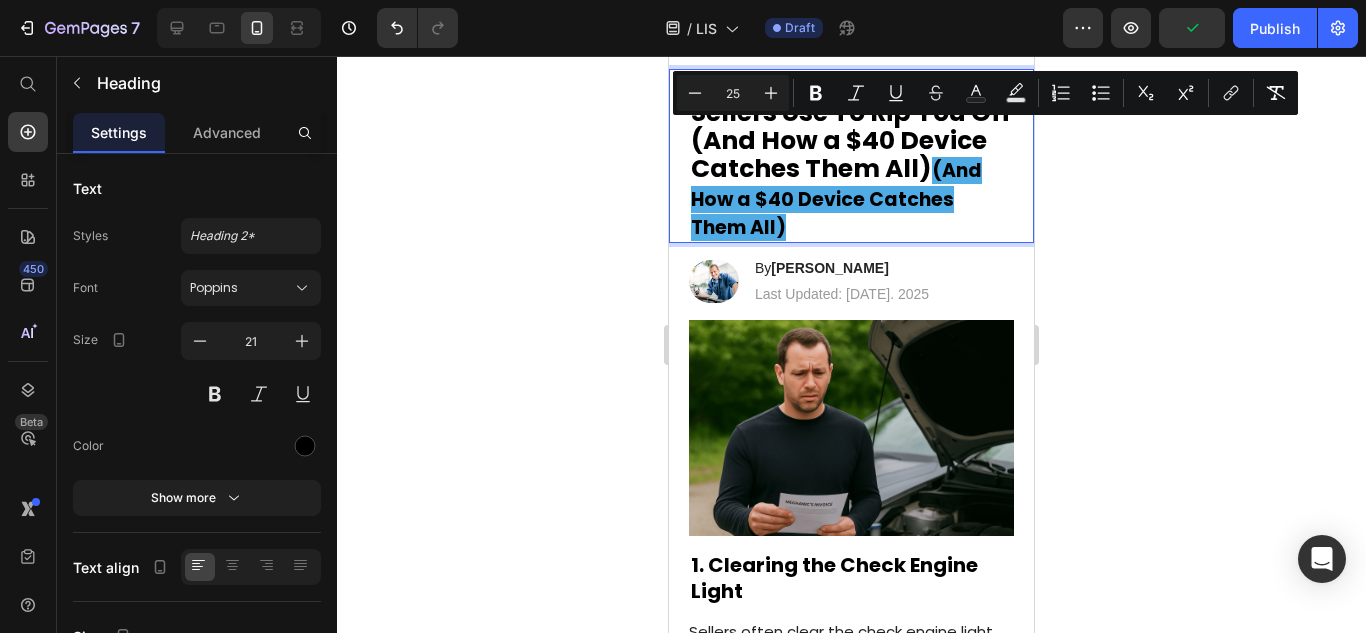 drag, startPoint x: 734, startPoint y: 188, endPoint x: 734, endPoint y: 149, distance: 39 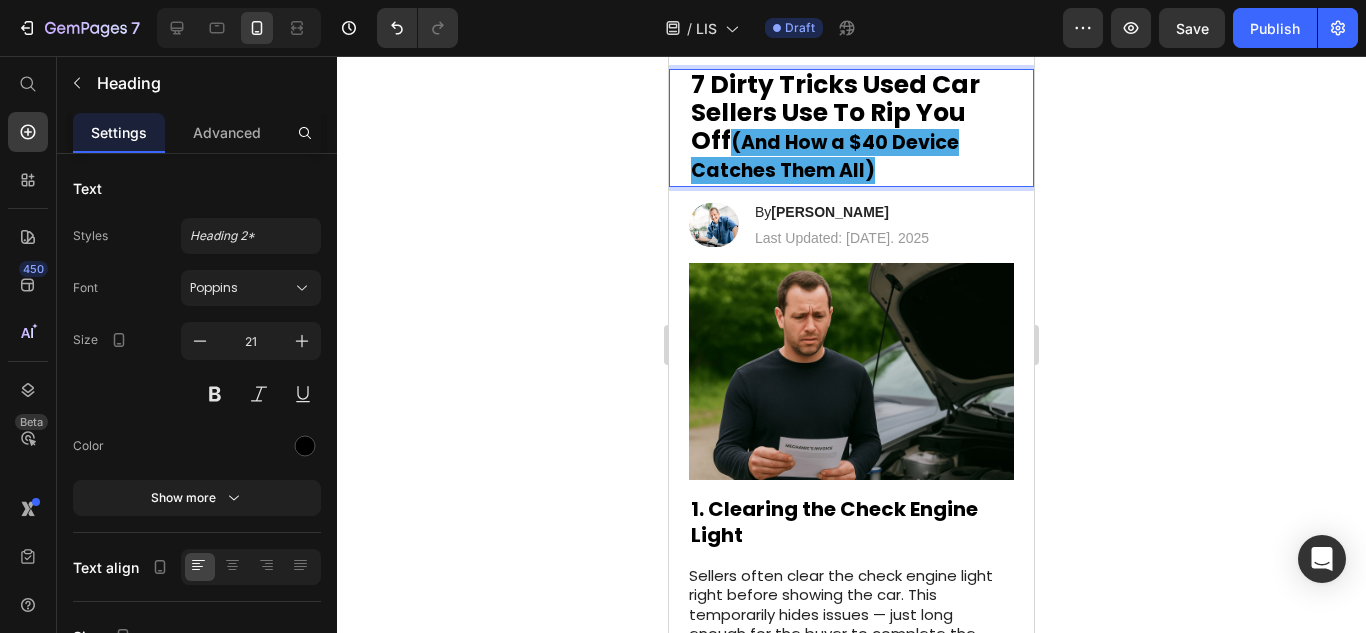 click at bounding box center [851, 371] 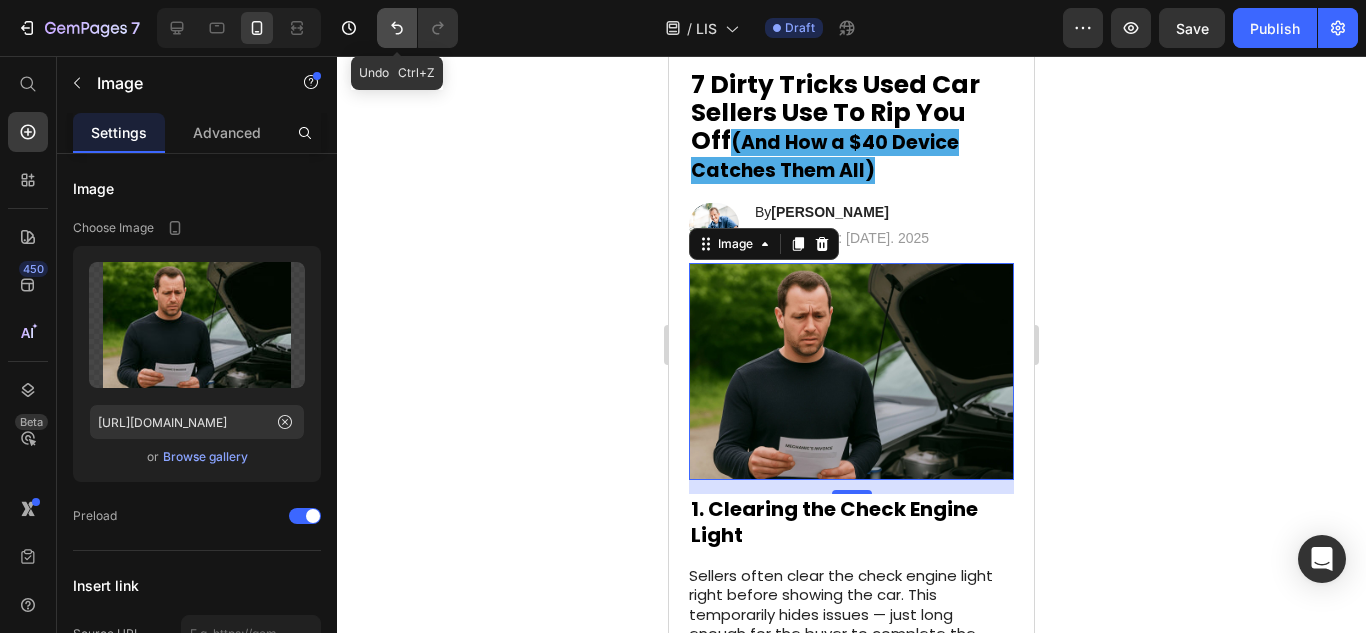 click 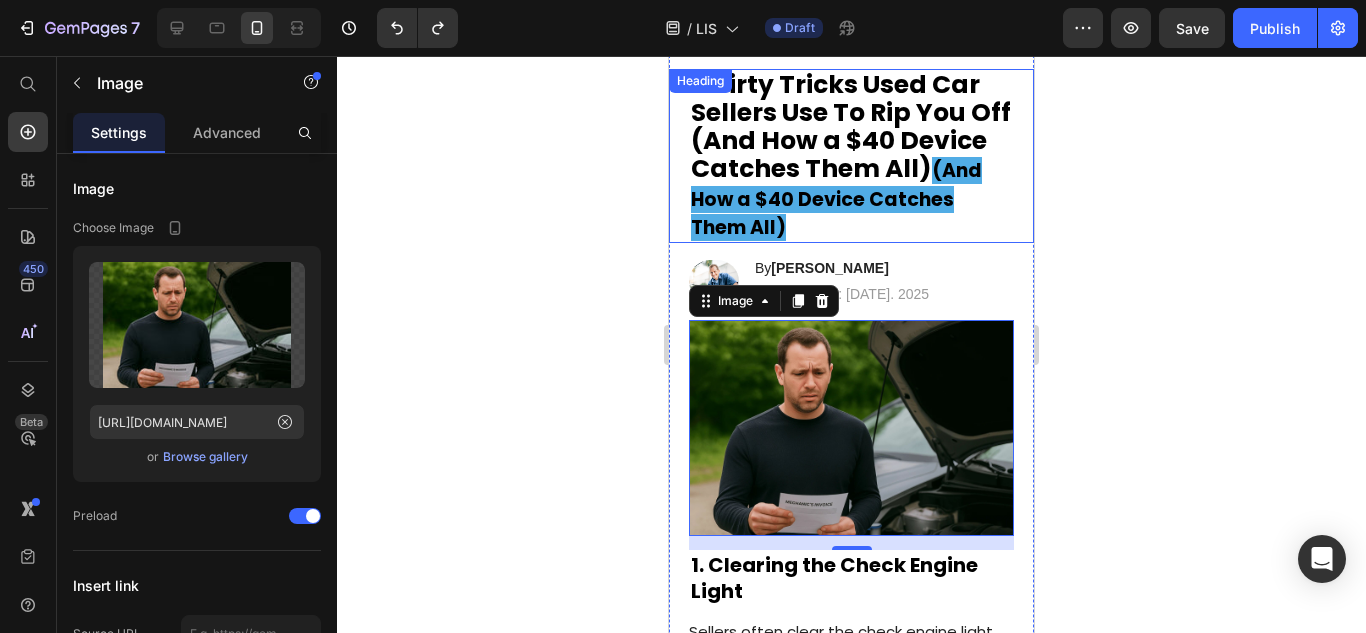 click on "(And How a $40 Device Catches Them All)" at bounding box center [836, 199] 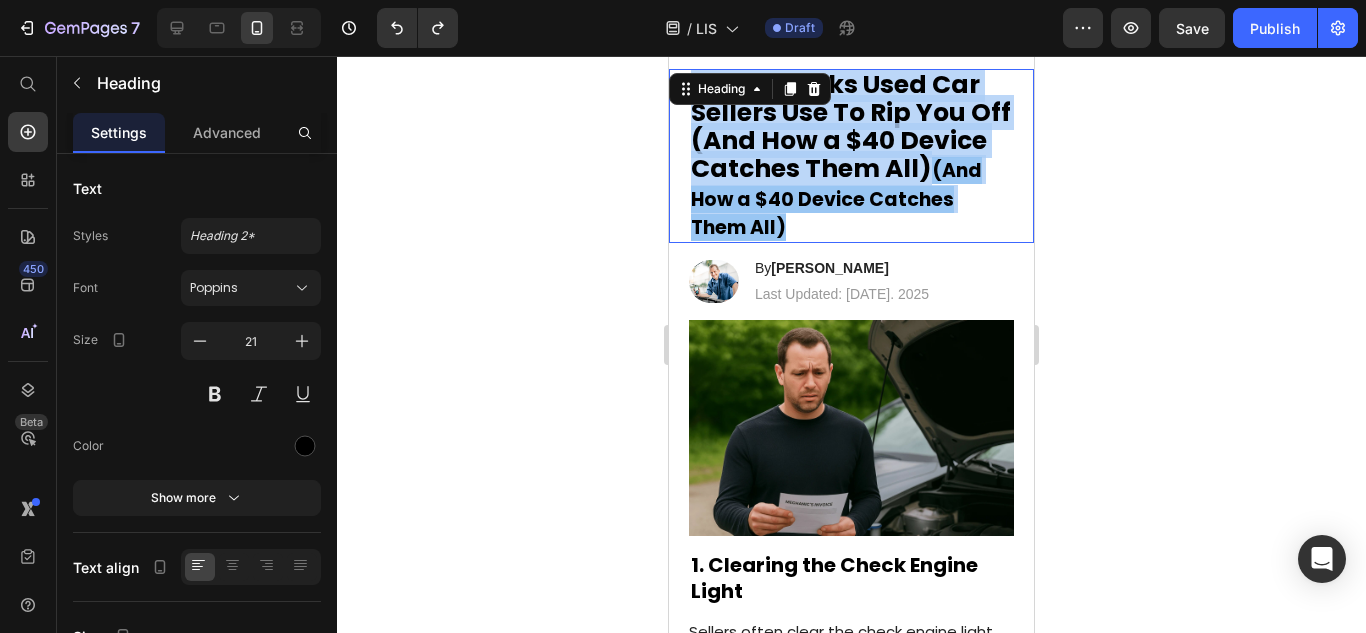 click on "(And How a $40 Device Catches Them All)" at bounding box center [836, 199] 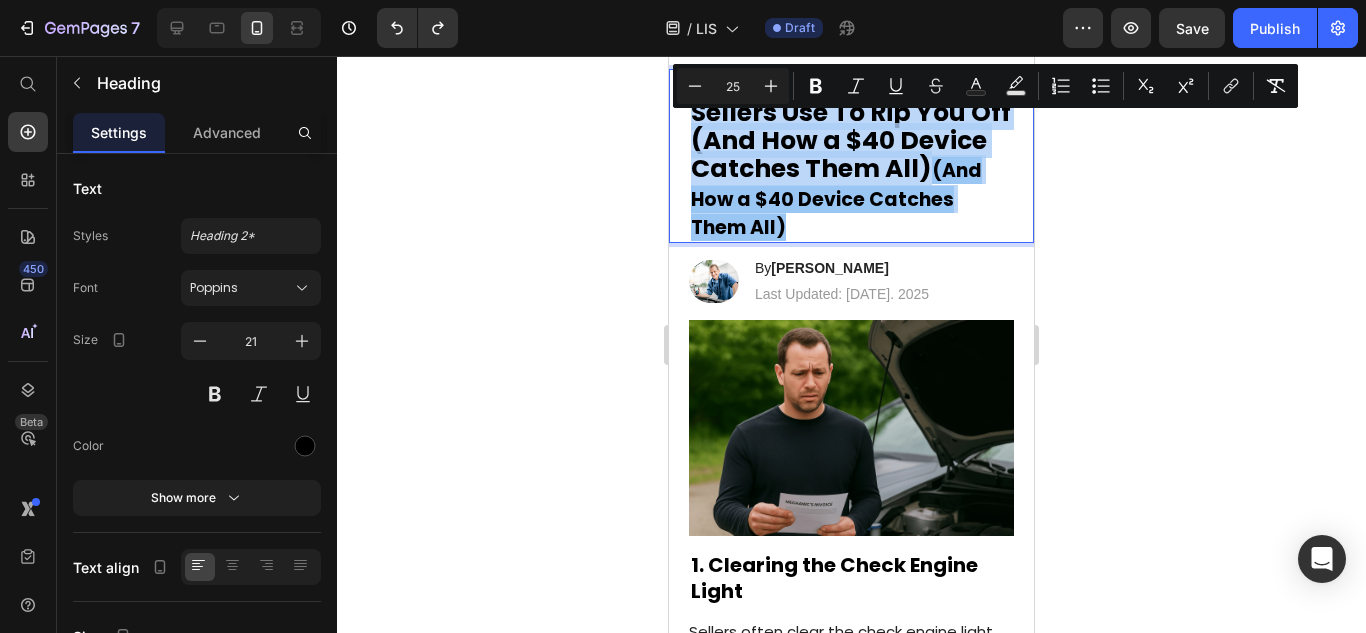 click on "7 Dirty Tricks Used Car Sellers Use To Rip You Off (And How a $40 Device Catches Them All)  (And How a $40 Device Catches Them All)" at bounding box center (851, 156) 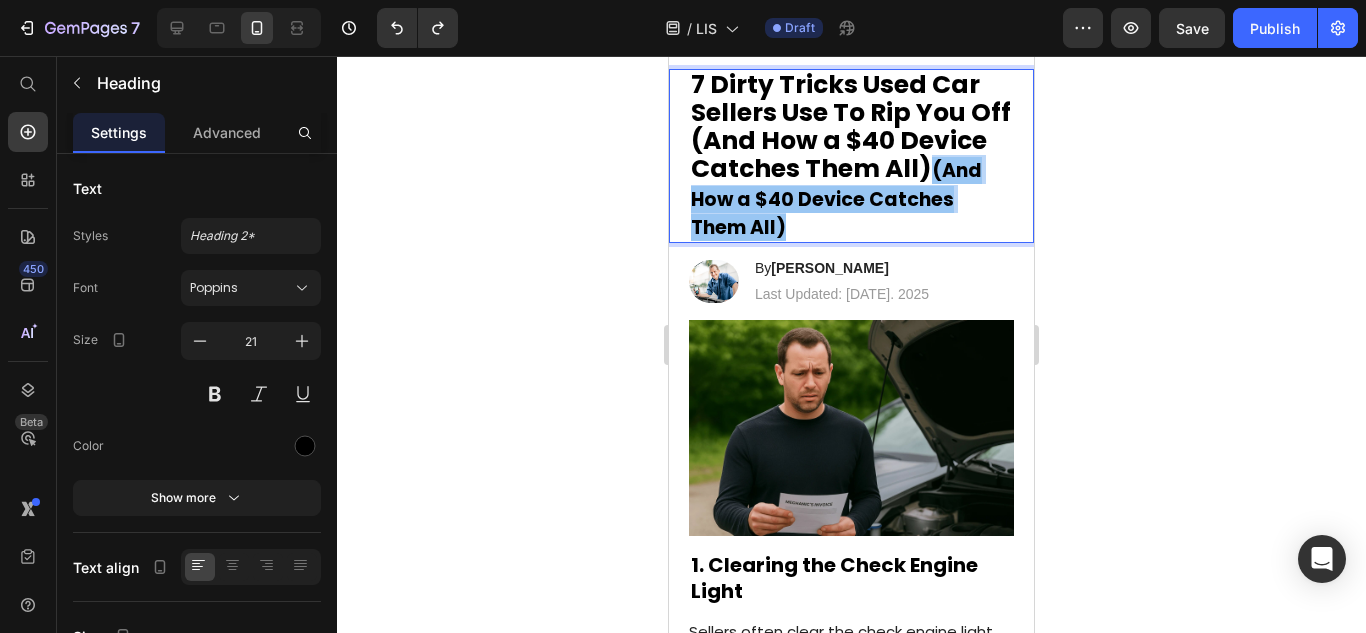 drag, startPoint x: 894, startPoint y: 223, endPoint x: 742, endPoint y: 200, distance: 153.73029 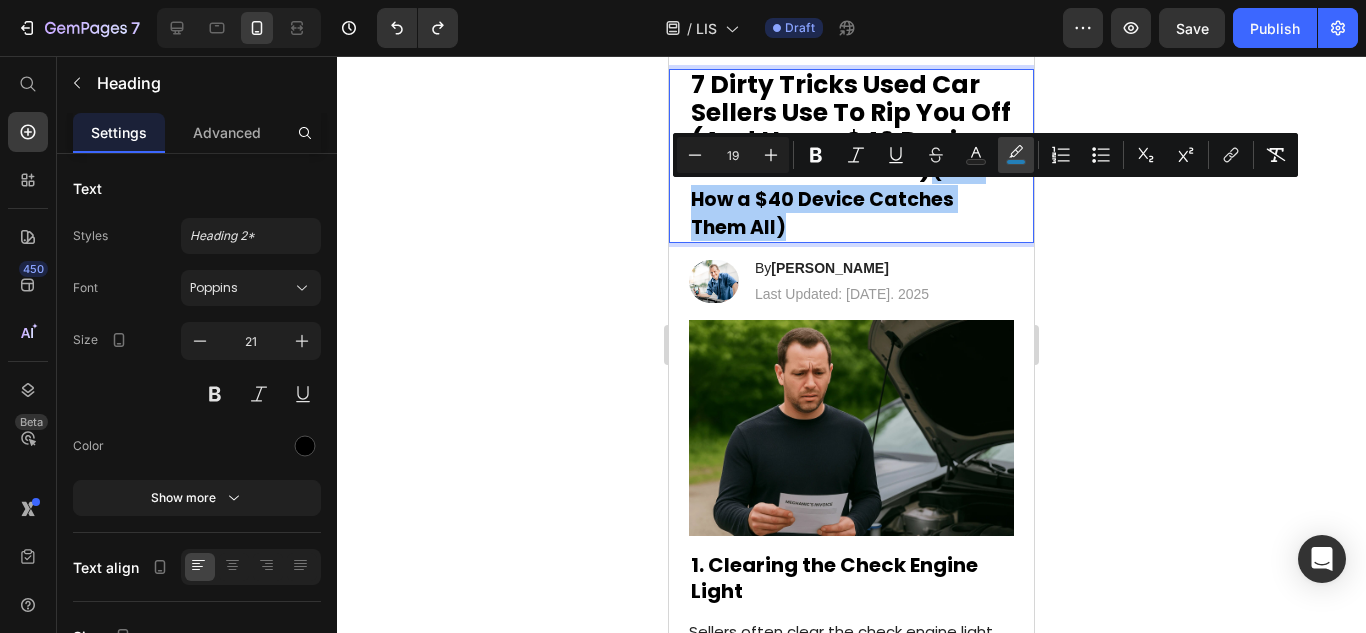 click on "color" at bounding box center (1016, 155) 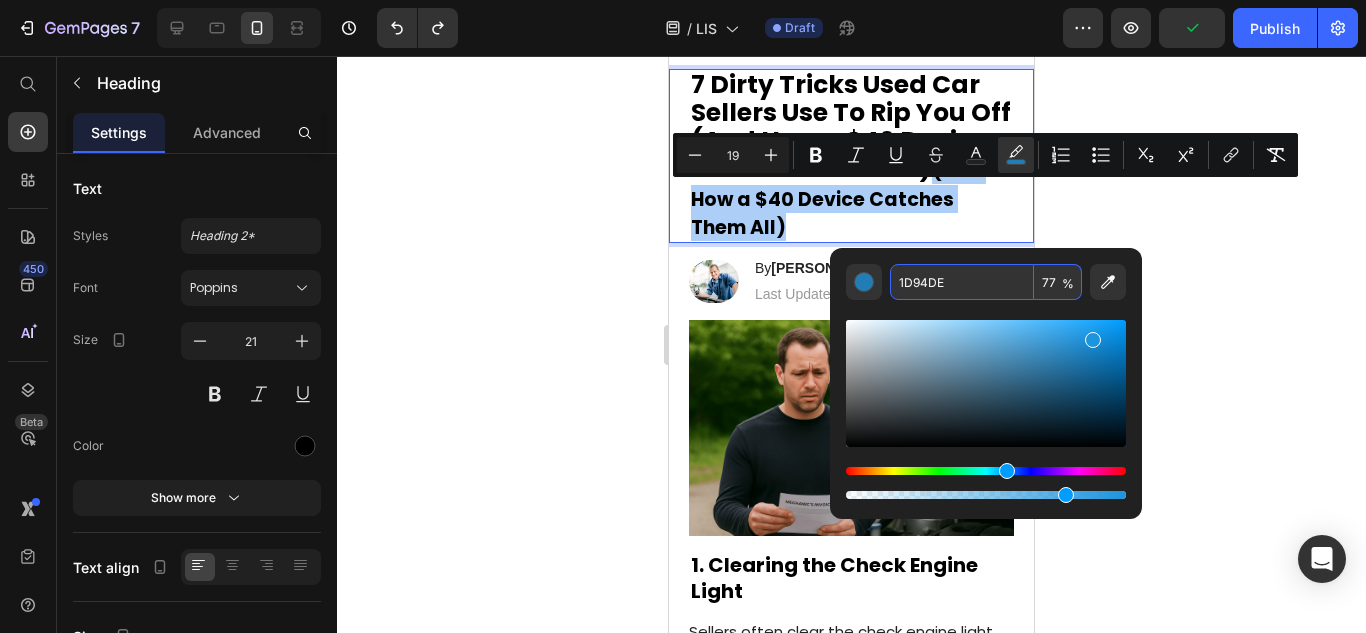 click on "1D94DE" at bounding box center (962, 282) 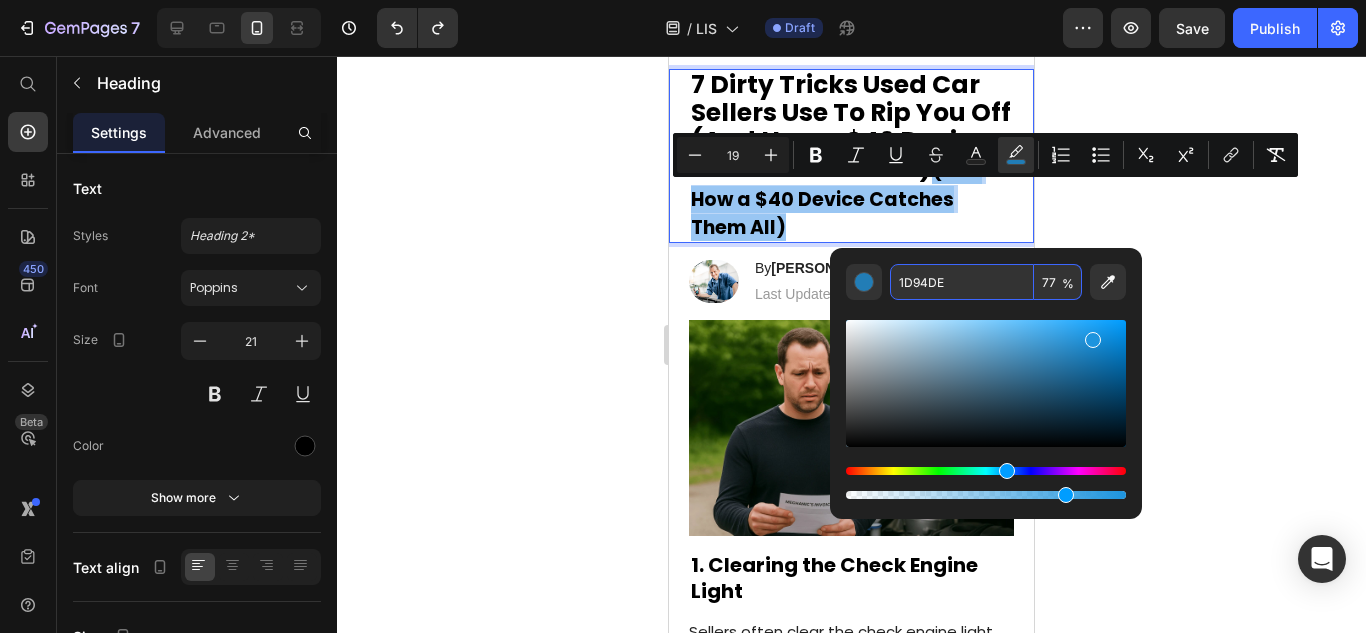 click on "(And How a $40 Device Catches Them All)" at bounding box center [836, 199] 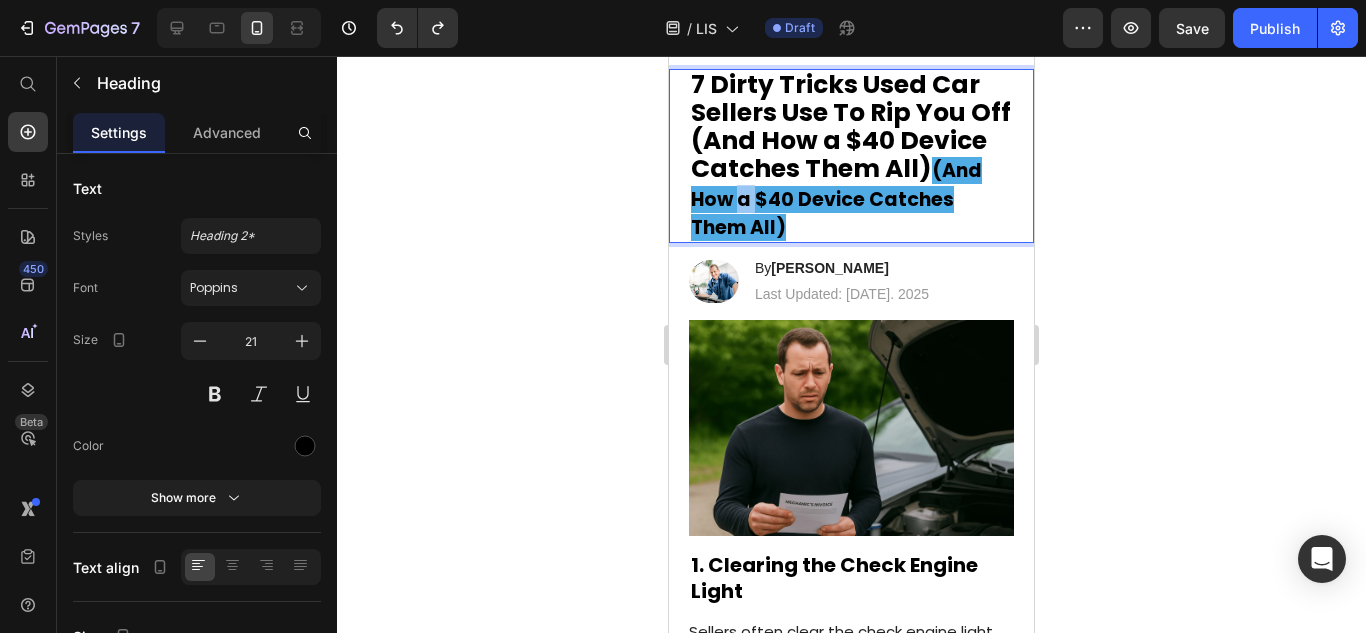 click on "(And How a $40 Device Catches Them All)" at bounding box center [836, 199] 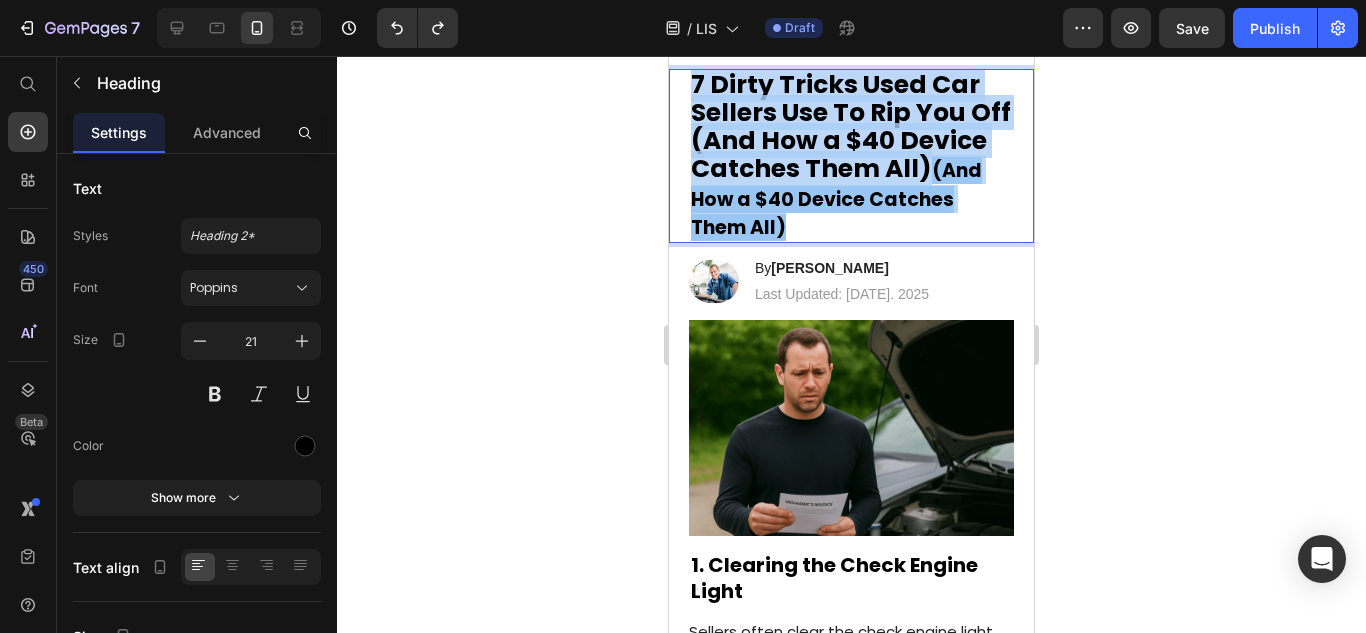 click on "(And How a $40 Device Catches Them All)" at bounding box center (836, 199) 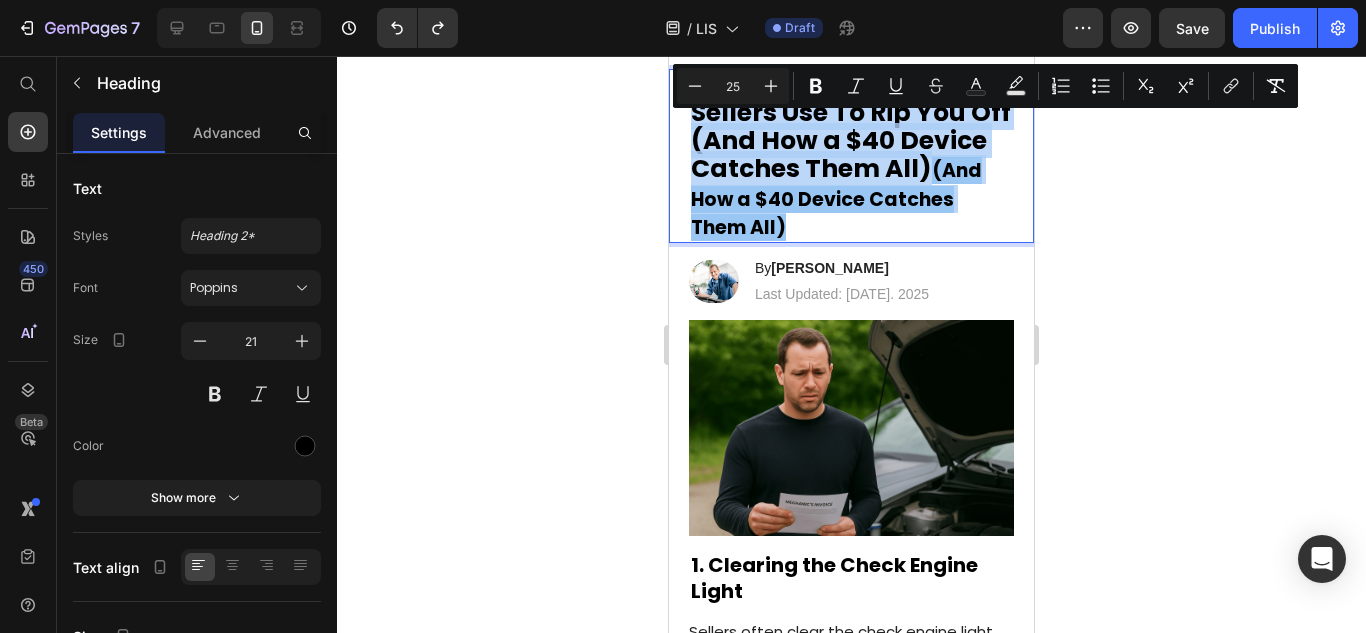 click on "7 Dirty Tricks Used Car Sellers Use To Rip You Off (And How a $40 Device Catches Them All)  (And How a $40 Device Catches Them All)" at bounding box center [851, 156] 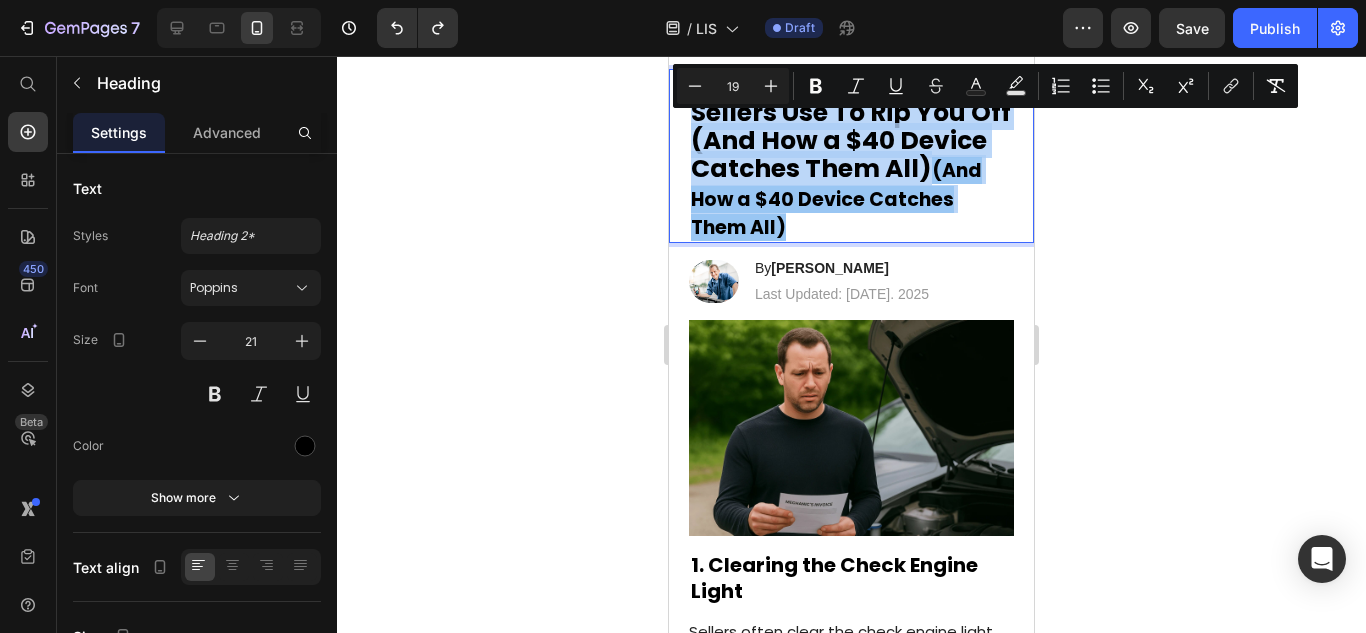 drag, startPoint x: 895, startPoint y: 220, endPoint x: 849, endPoint y: 241, distance: 50.566788 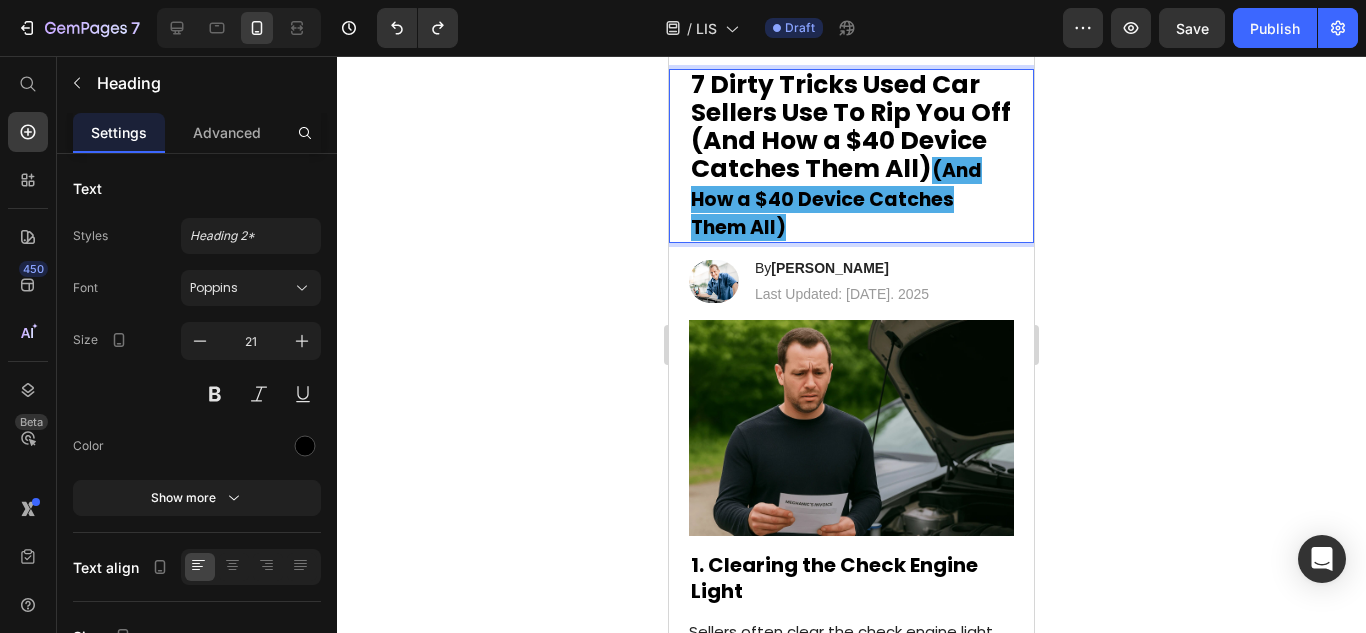 drag, startPoint x: 849, startPoint y: 241, endPoint x: 880, endPoint y: 233, distance: 32.01562 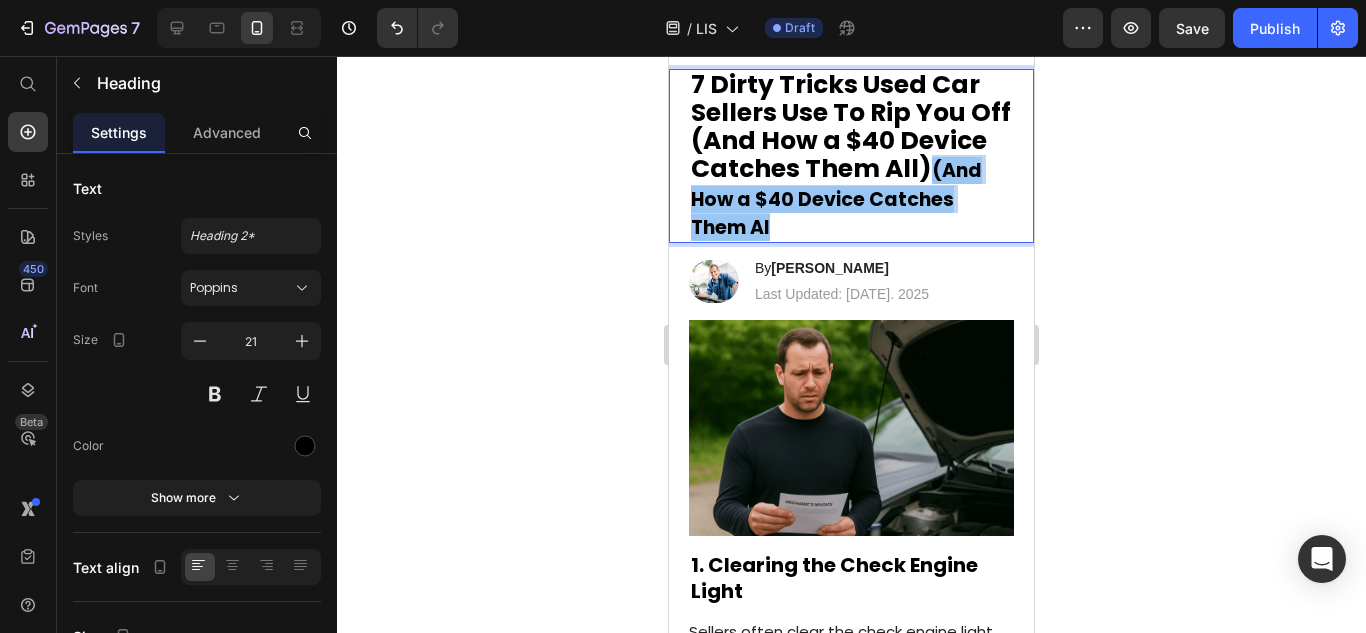 drag, startPoint x: 880, startPoint y: 233, endPoint x: 742, endPoint y: 196, distance: 142.87407 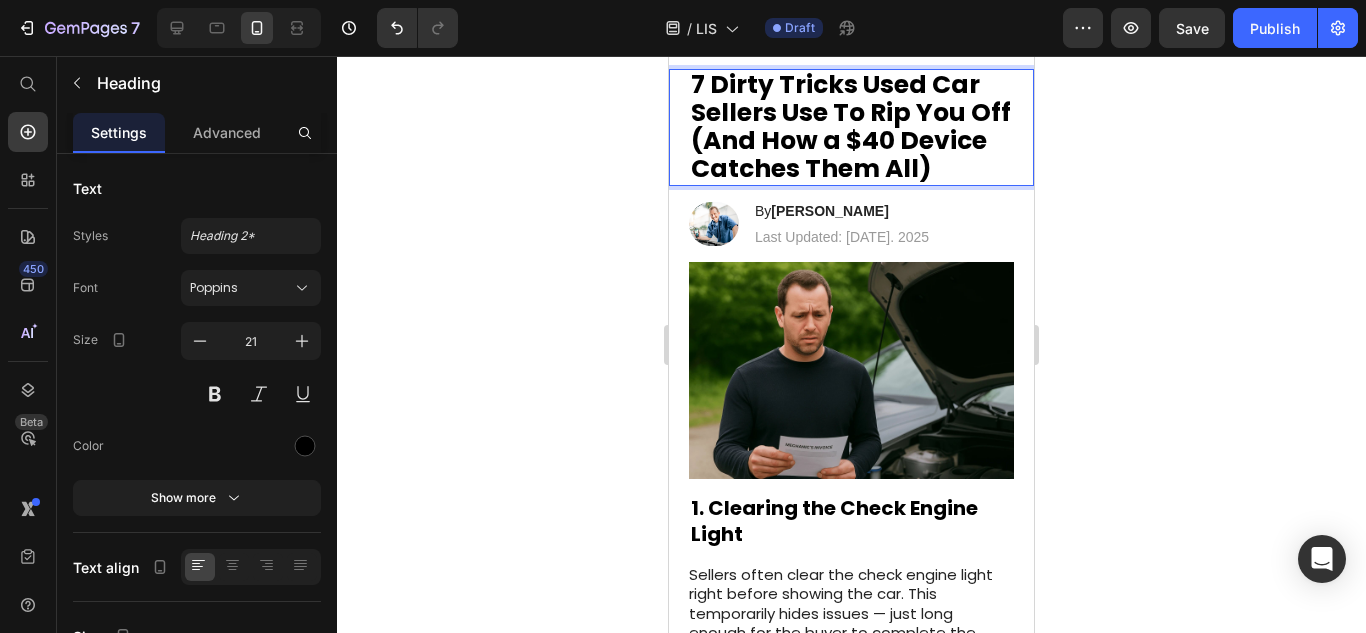 scroll, scrollTop: 1, scrollLeft: 0, axis: vertical 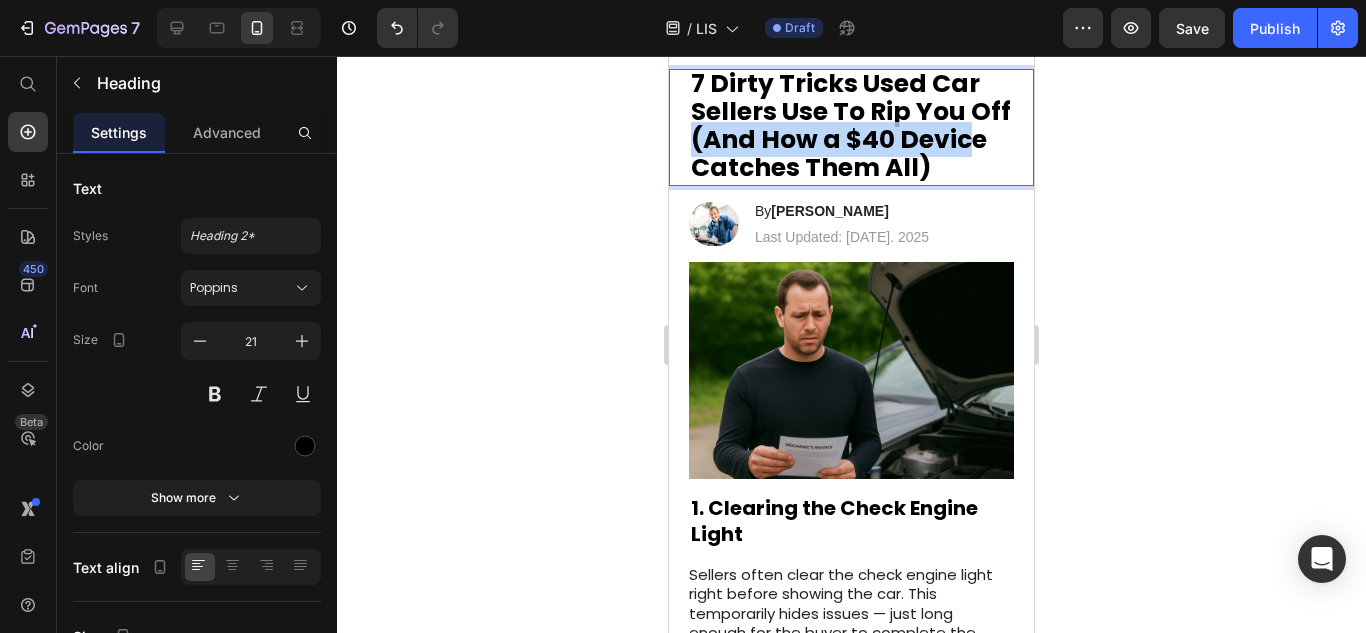 drag, startPoint x: 765, startPoint y: 181, endPoint x: 737, endPoint y: 136, distance: 53 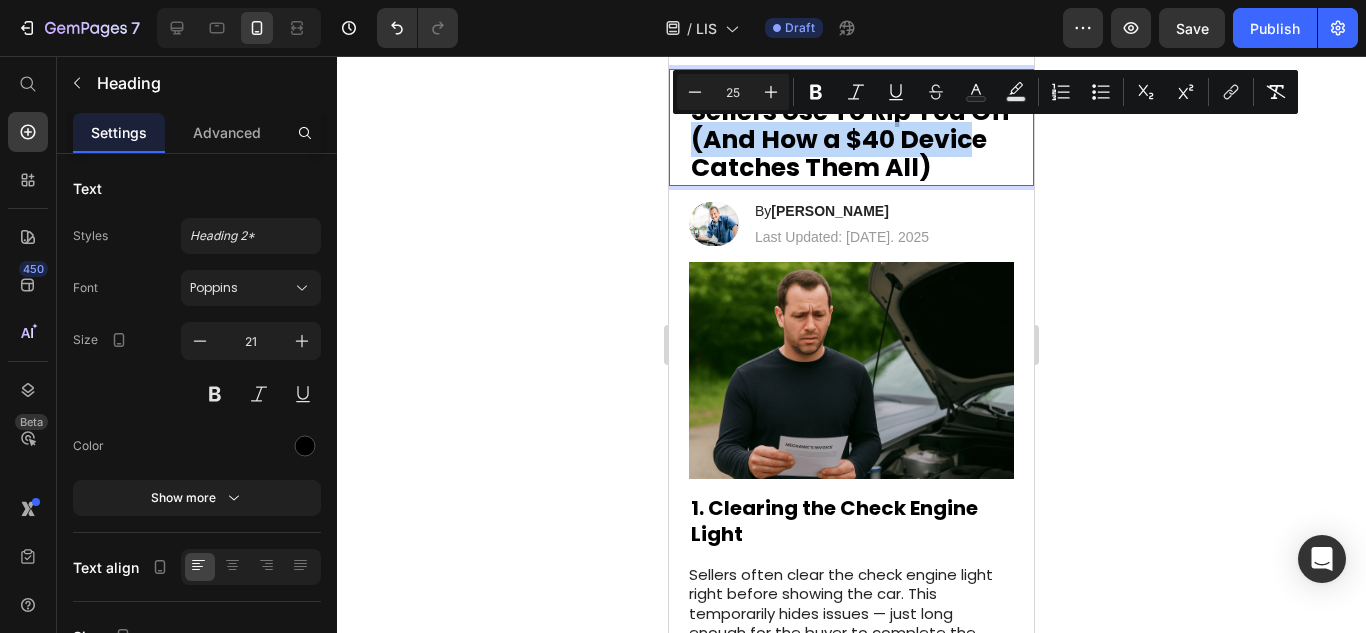 click on "7 Dirty Tricks Used Car Sellers Use To Rip You Off (And How a $40 Device Catches Them All)" at bounding box center [851, 126] 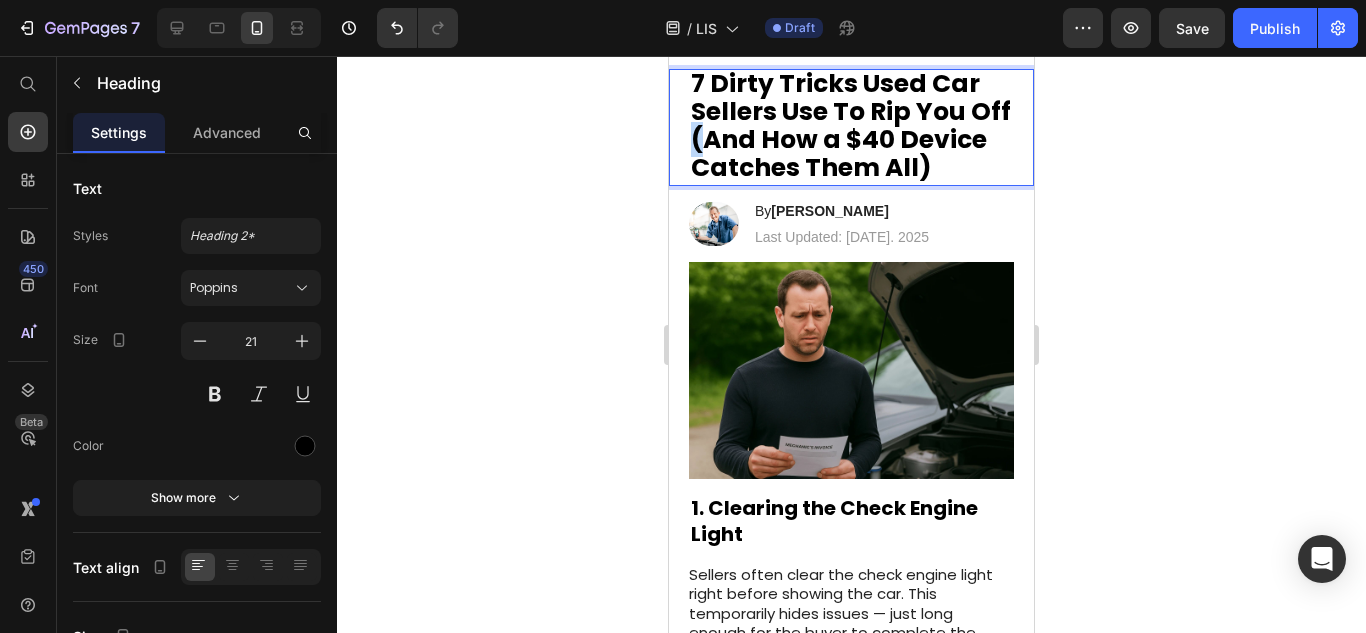 click on "7 Dirty Tricks Used Car Sellers Use To Rip You Off (And How a $40 Device Catches Them All)" at bounding box center [851, 126] 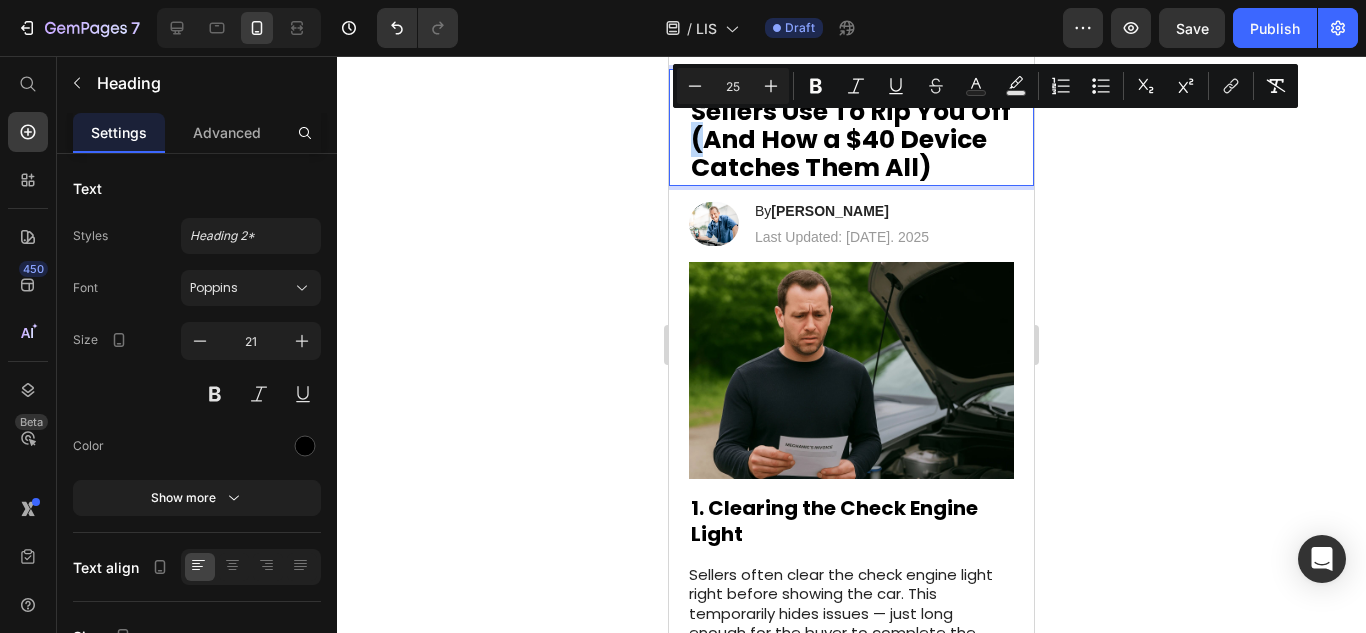 click on "7 Dirty Tricks Used Car Sellers Use To Rip You Off (And How a $40 Device Catches Them All)" at bounding box center (851, 126) 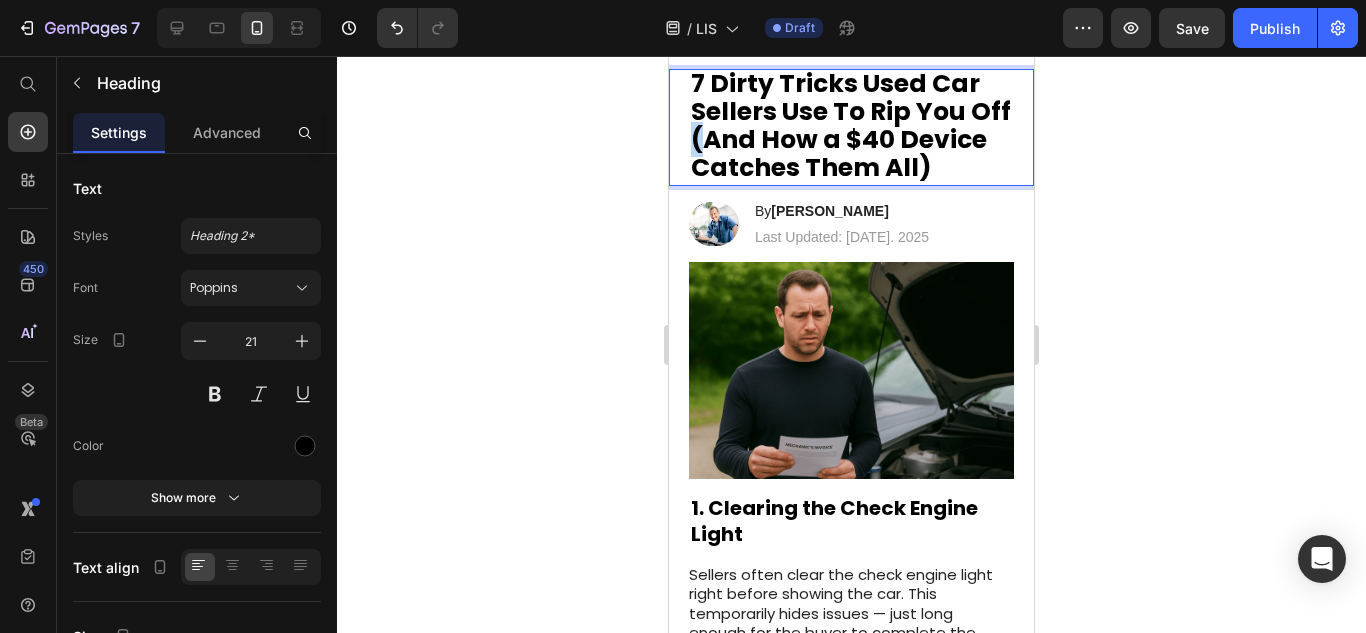 drag, startPoint x: 737, startPoint y: 136, endPoint x: 744, endPoint y: 210, distance: 74.330345 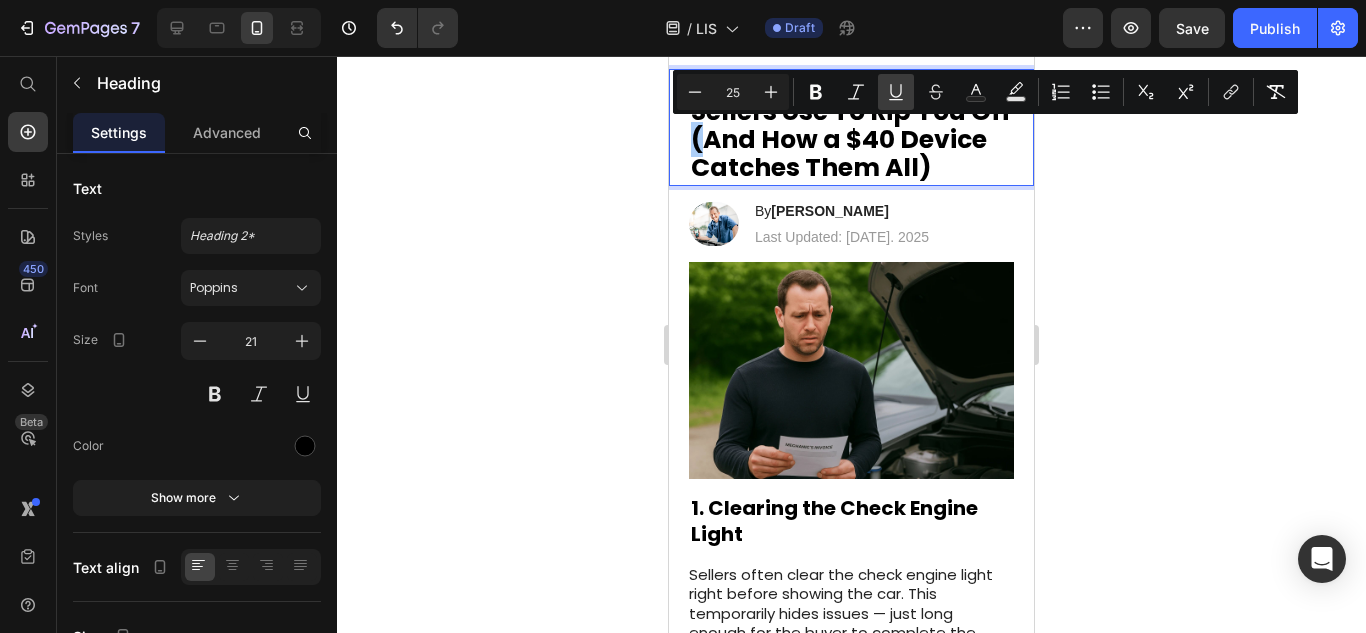 click 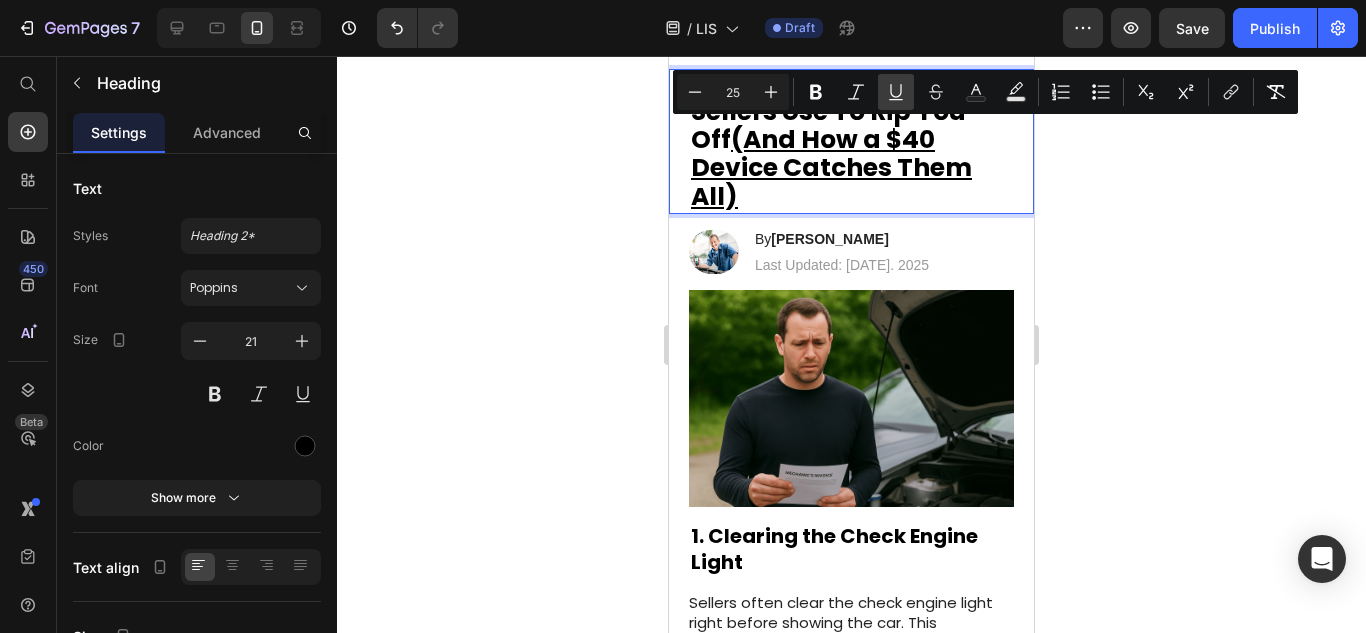 click 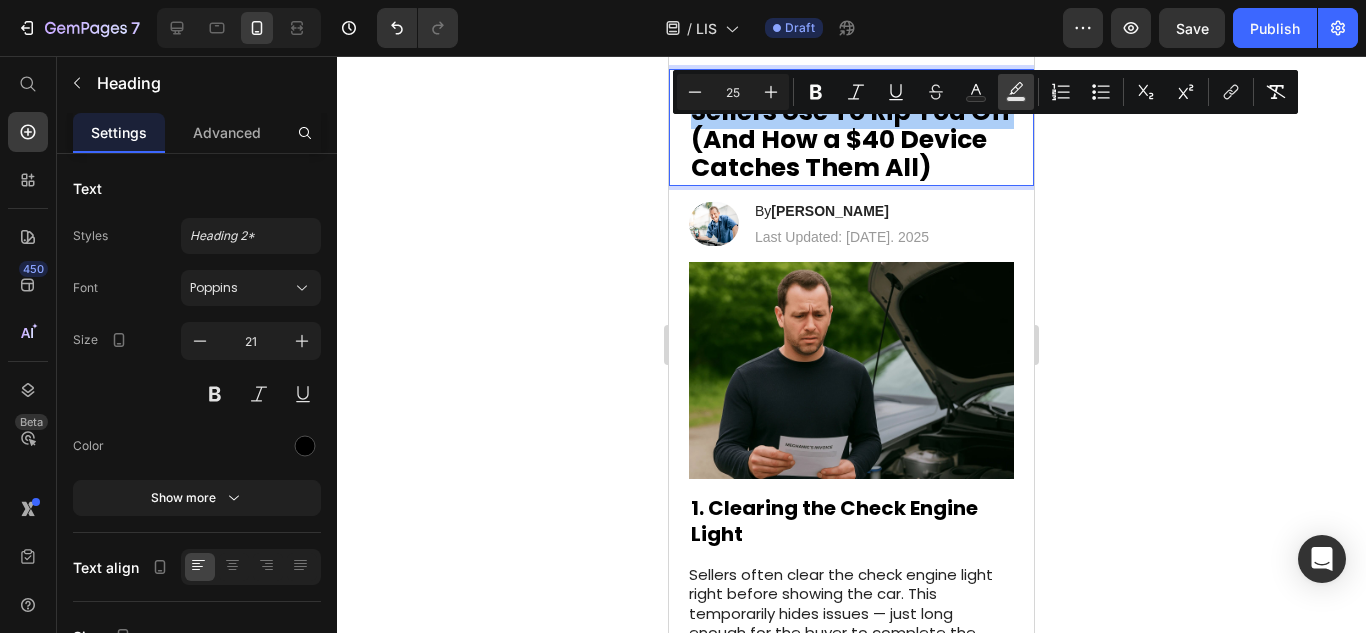 click on "color" at bounding box center (1016, 92) 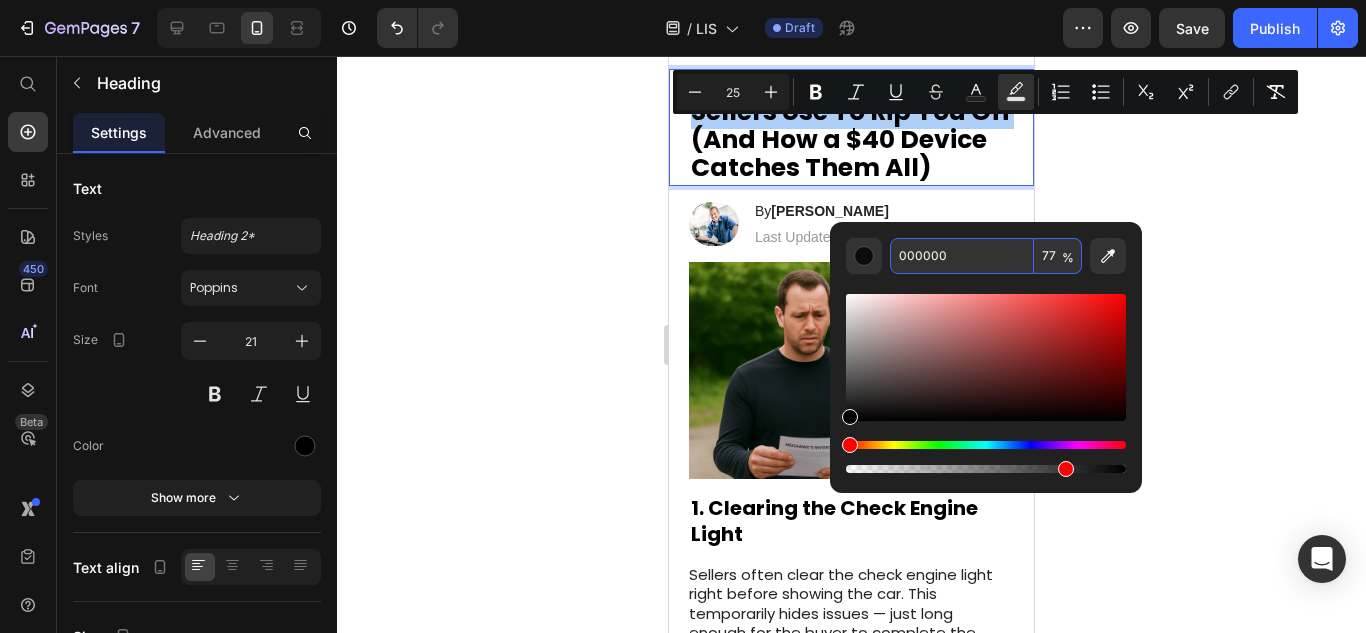 click on "000000" at bounding box center [962, 256] 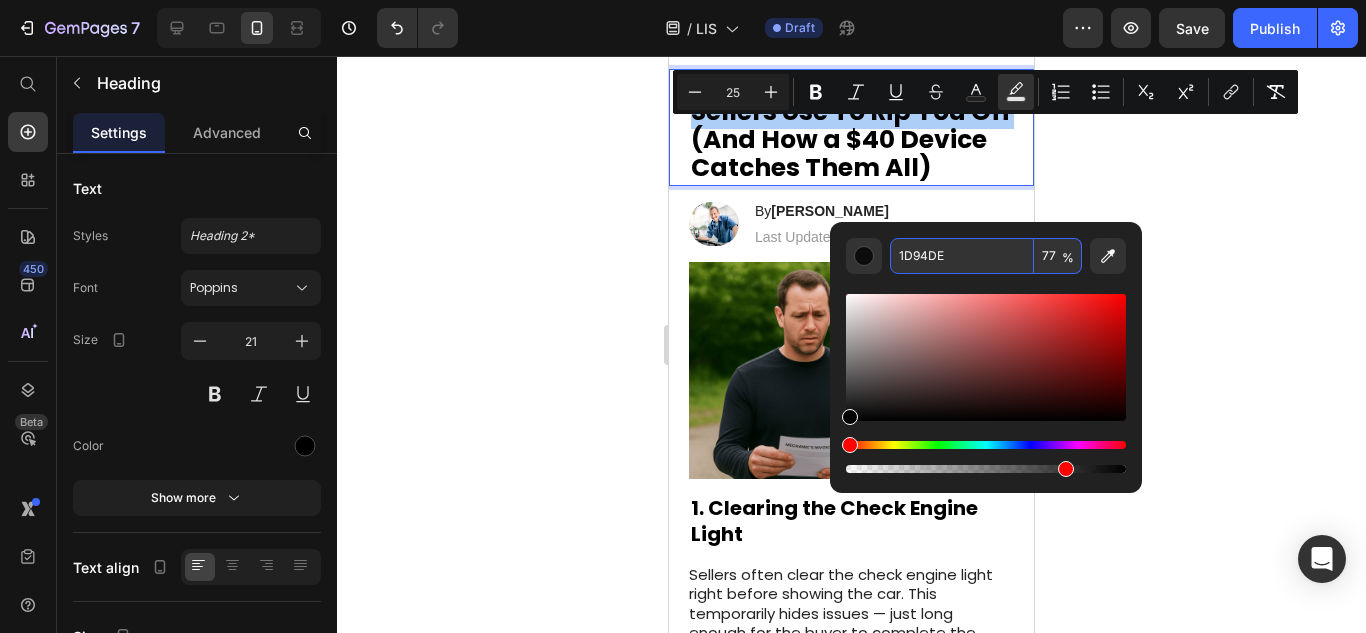type on "1D94DE" 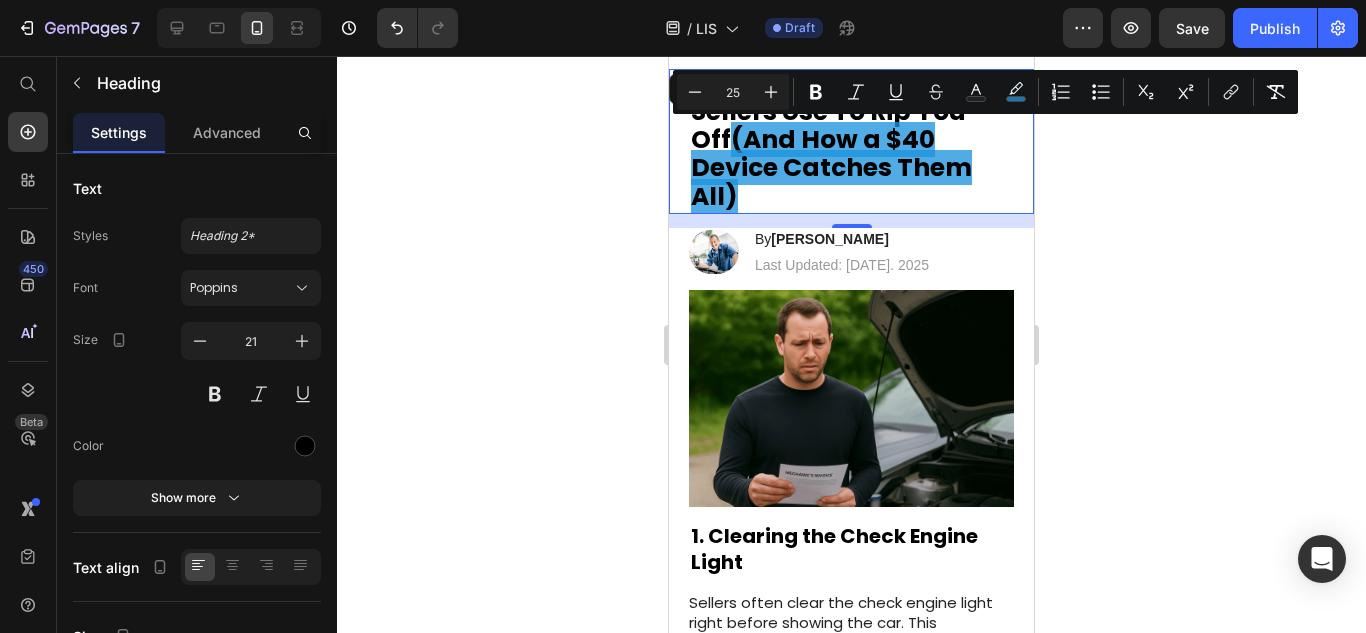 click on "7 Dirty Tricks Used Car Sellers Use To Rip You Off  (And How a $40 Device Catches Them All)" at bounding box center [851, 140] 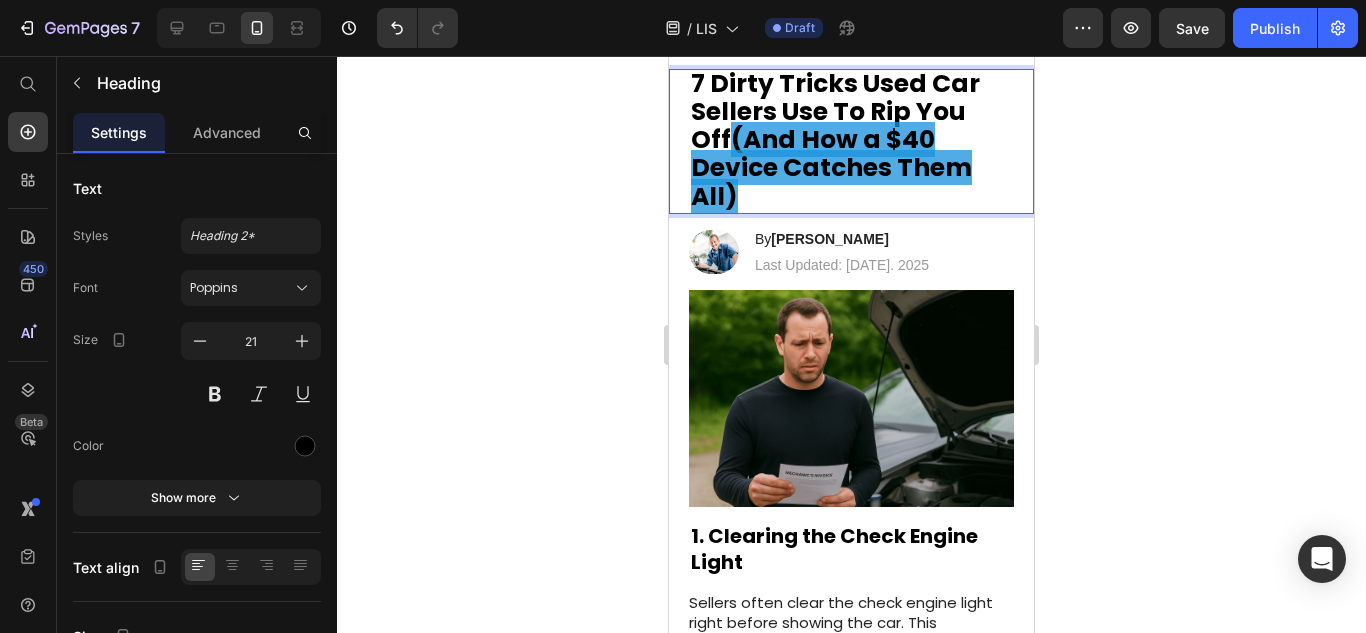 drag, startPoint x: 811, startPoint y: 204, endPoint x: 736, endPoint y: 147, distance: 94.20191 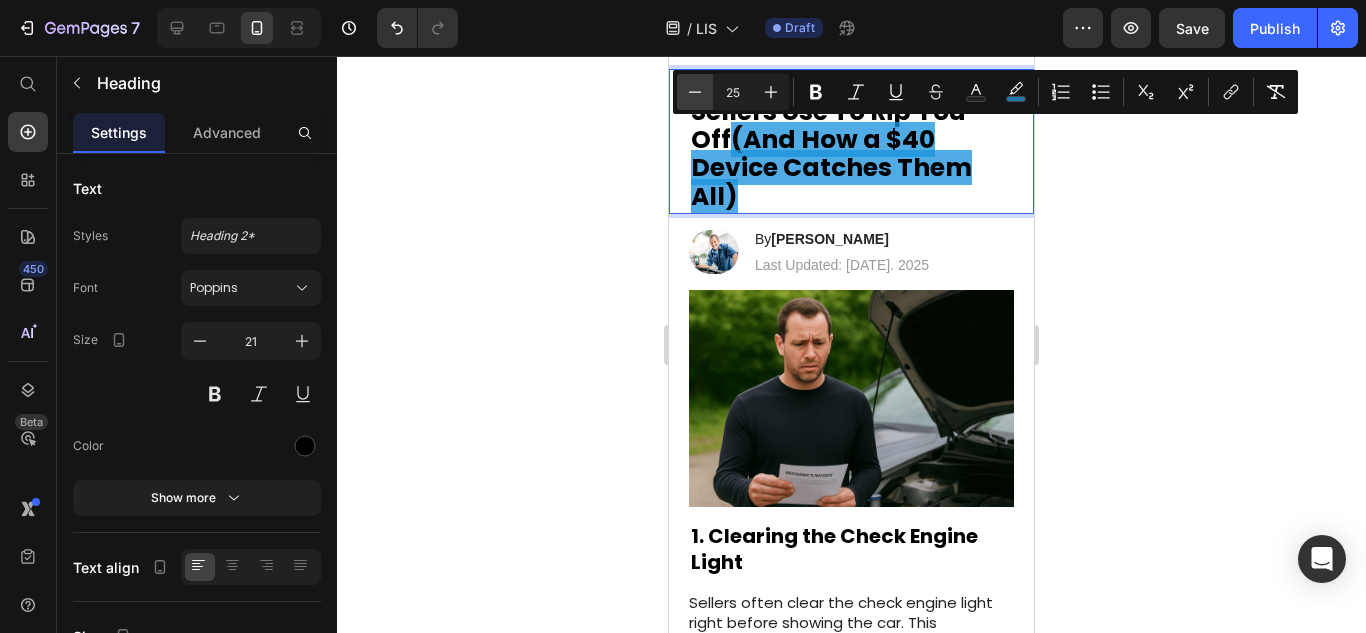 click on "Minus" at bounding box center (695, 92) 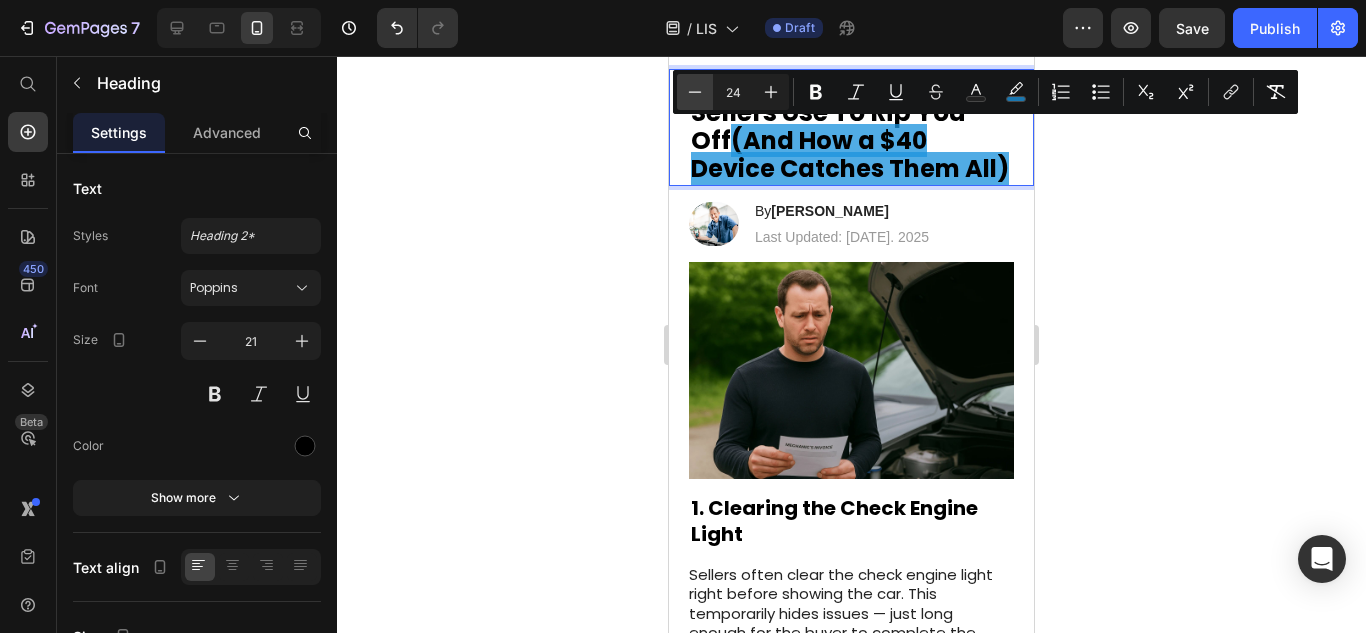 scroll, scrollTop: 0, scrollLeft: 0, axis: both 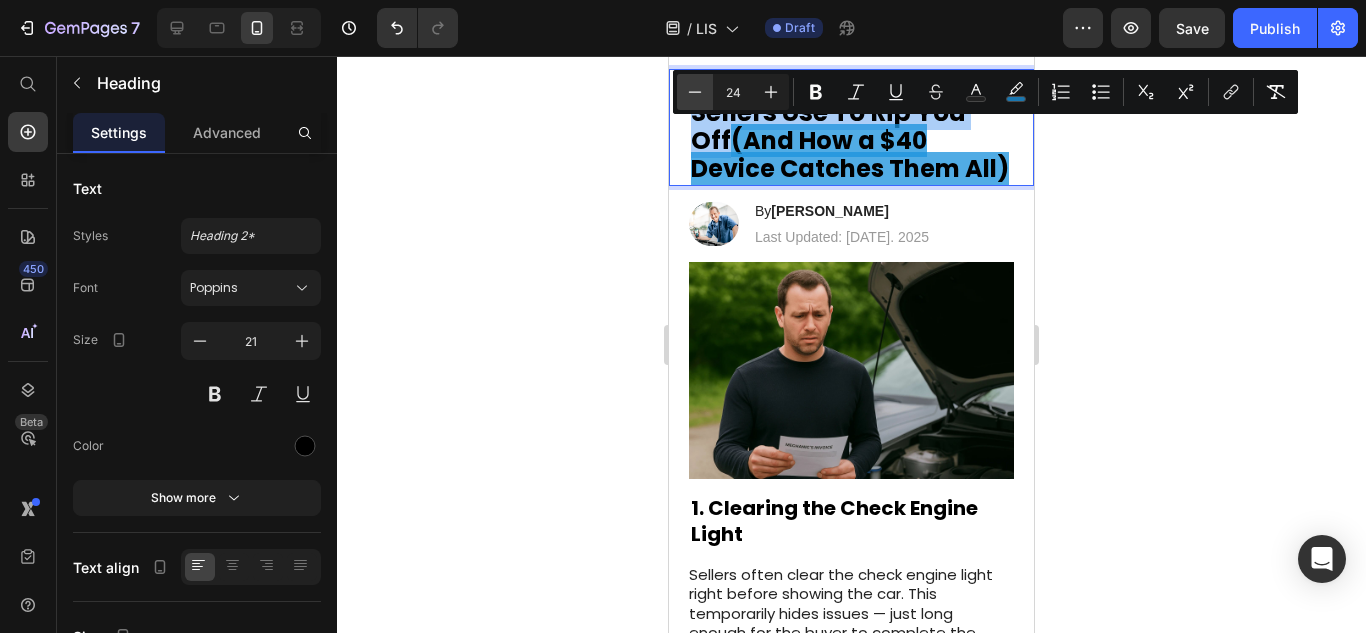 click on "Minus" at bounding box center (695, 92) 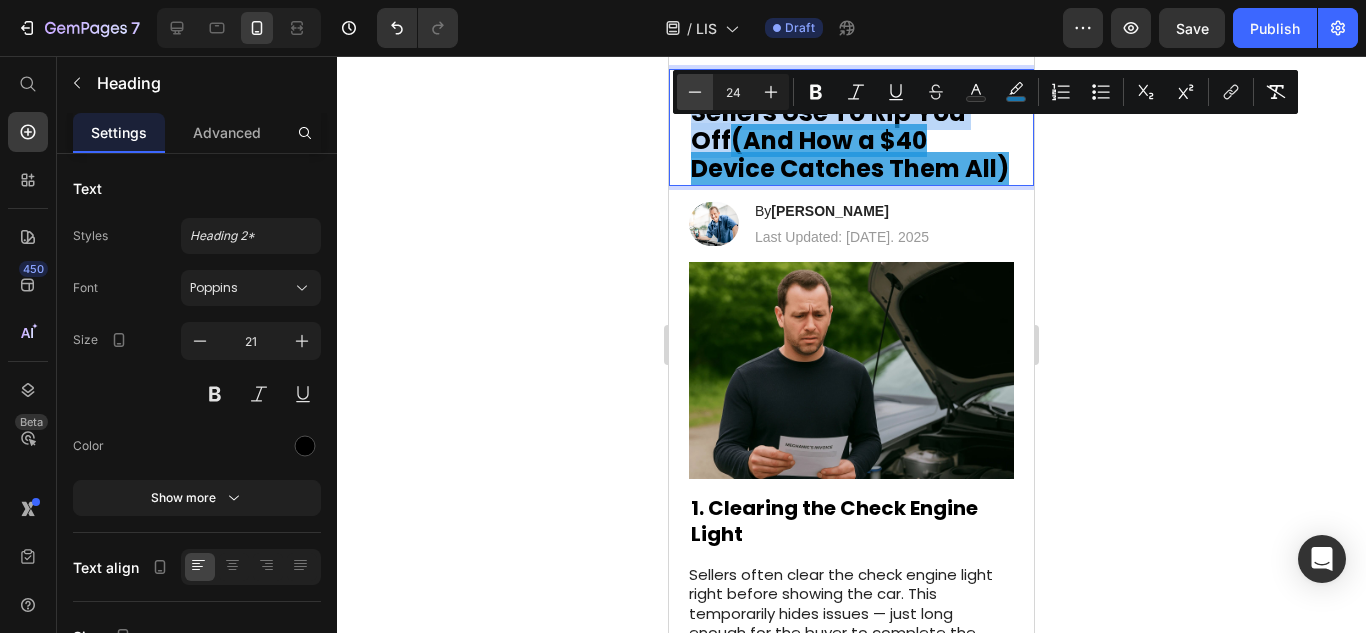 type on "23" 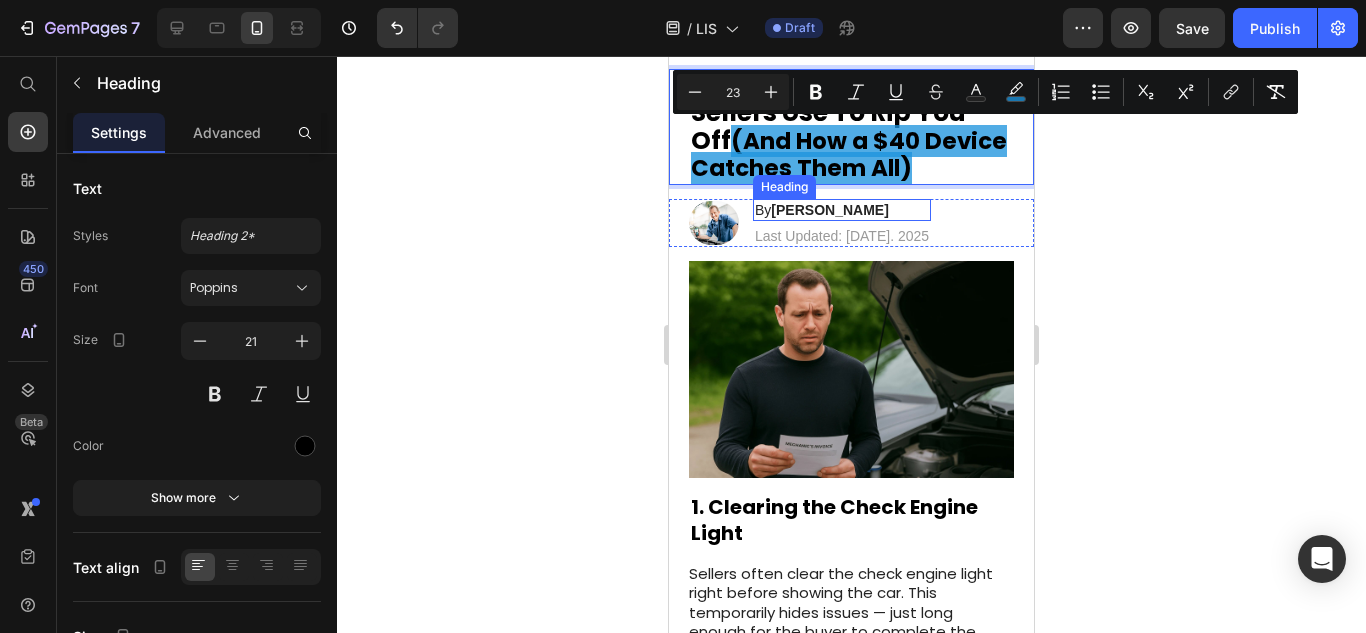 click on "[PERSON_NAME]" at bounding box center (829, 210) 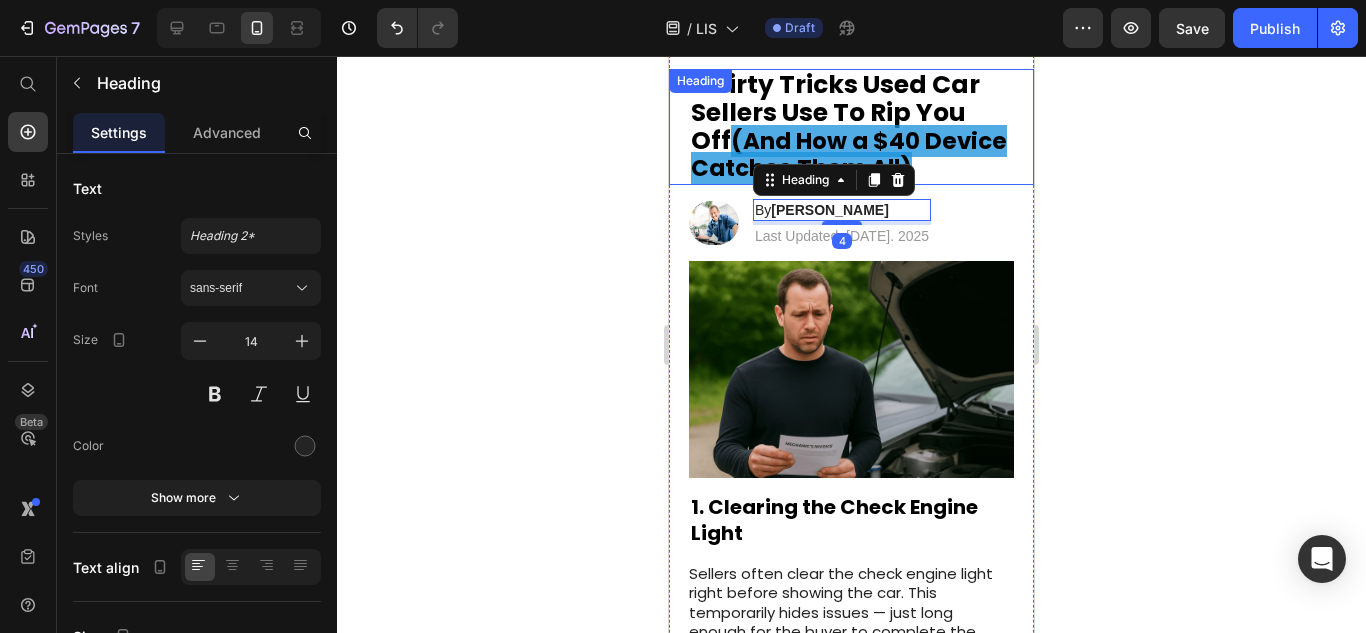 click on "(And How a $40 Device Catches Them All)" at bounding box center [849, 154] 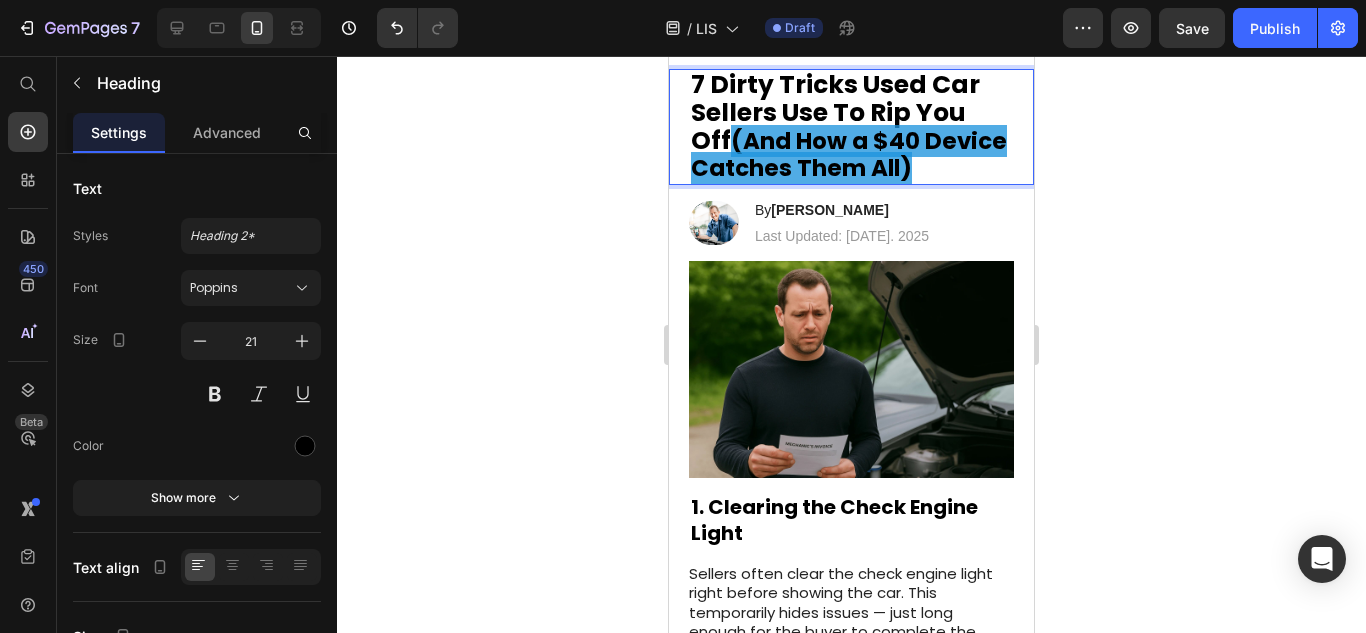 drag, startPoint x: 746, startPoint y: 186, endPoint x: 737, endPoint y: 147, distance: 40.024994 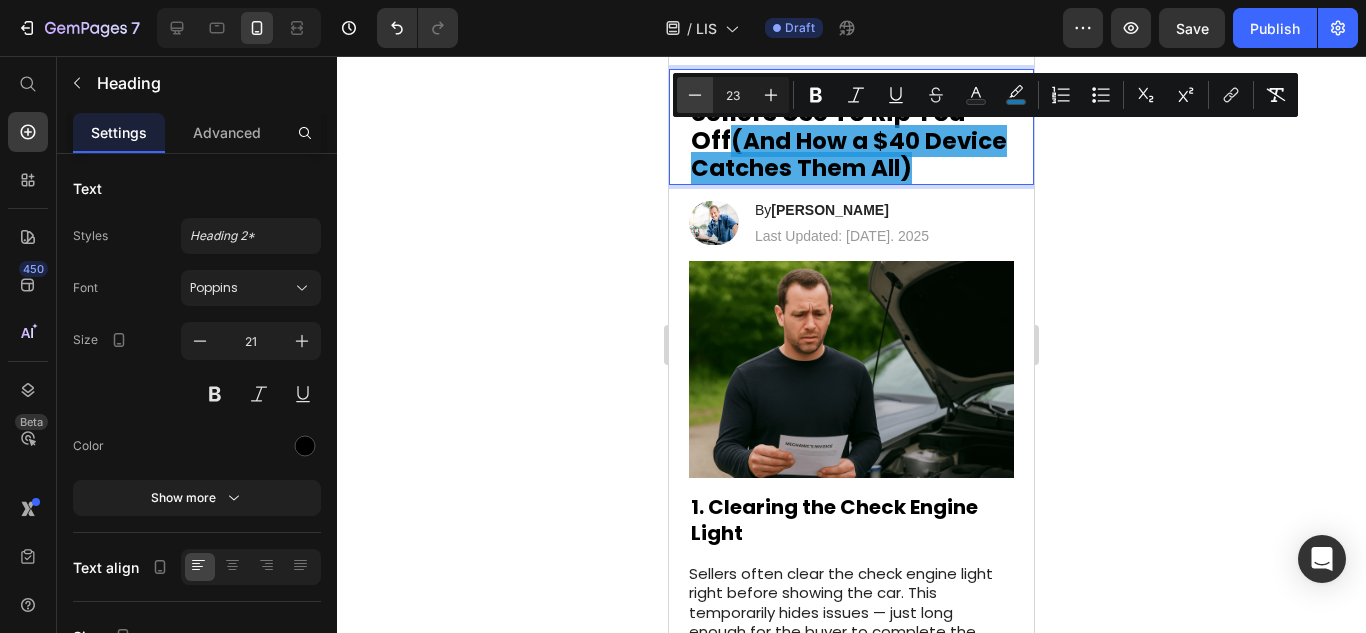 click 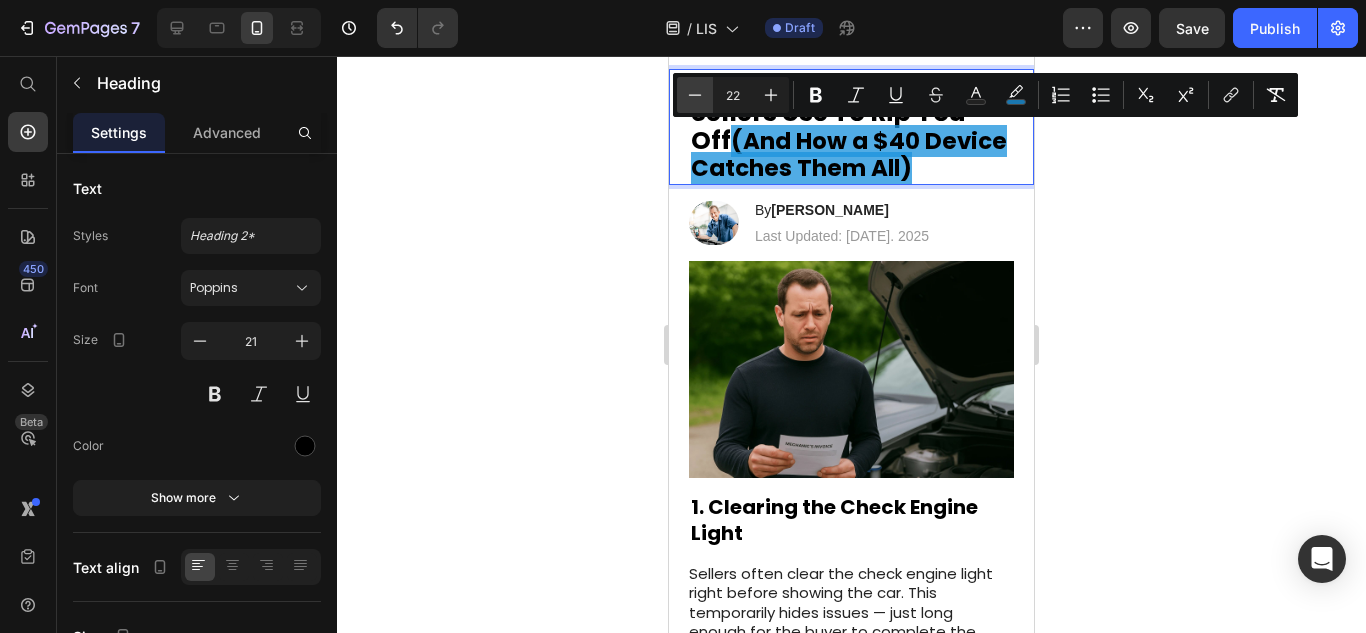 click 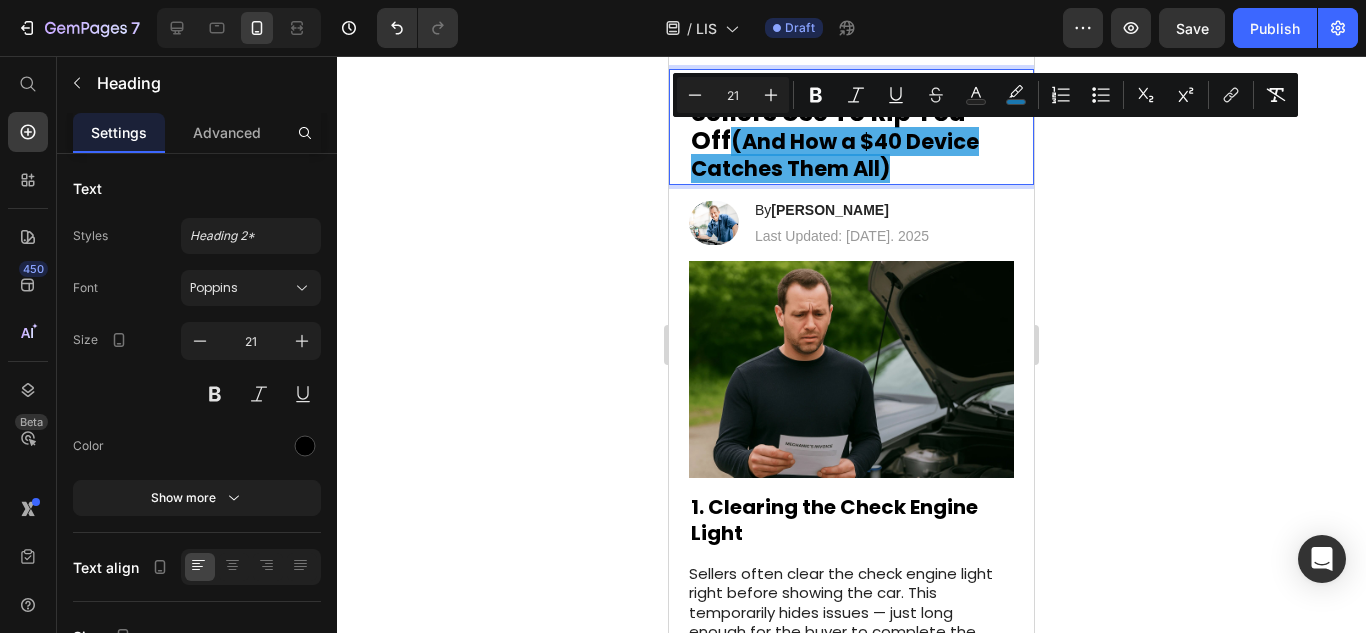 click on "By  [PERSON_NAME]" at bounding box center (842, 210) 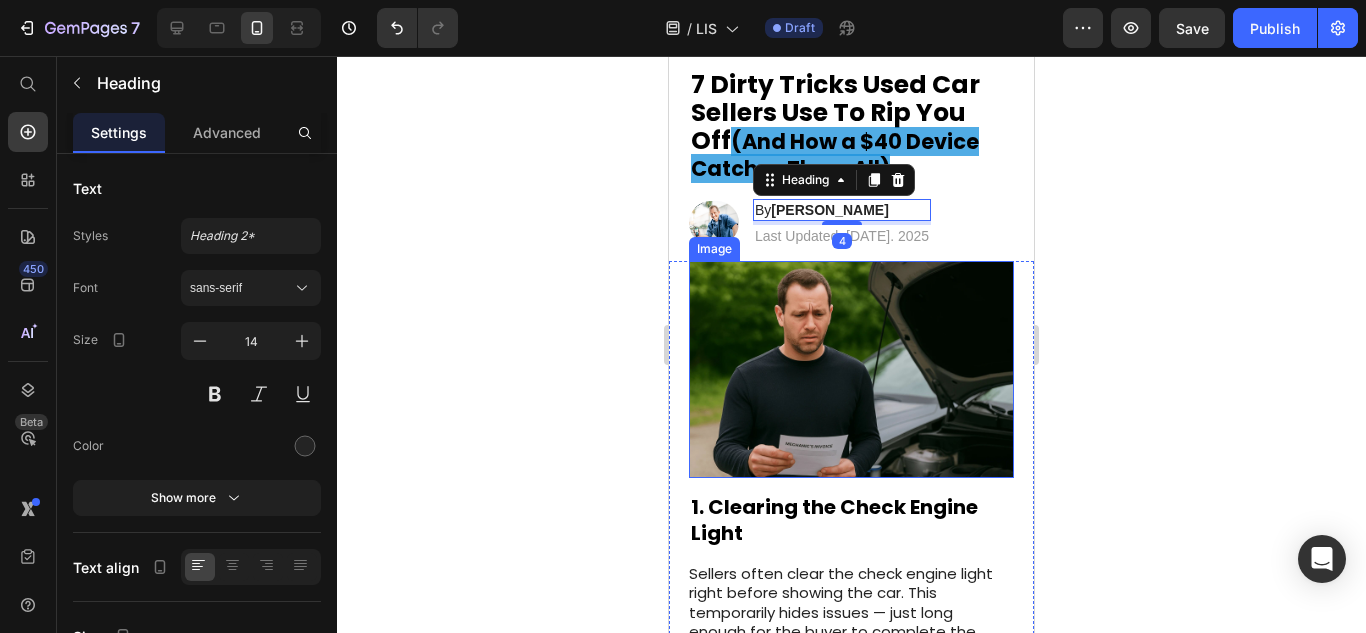 click at bounding box center [851, 369] 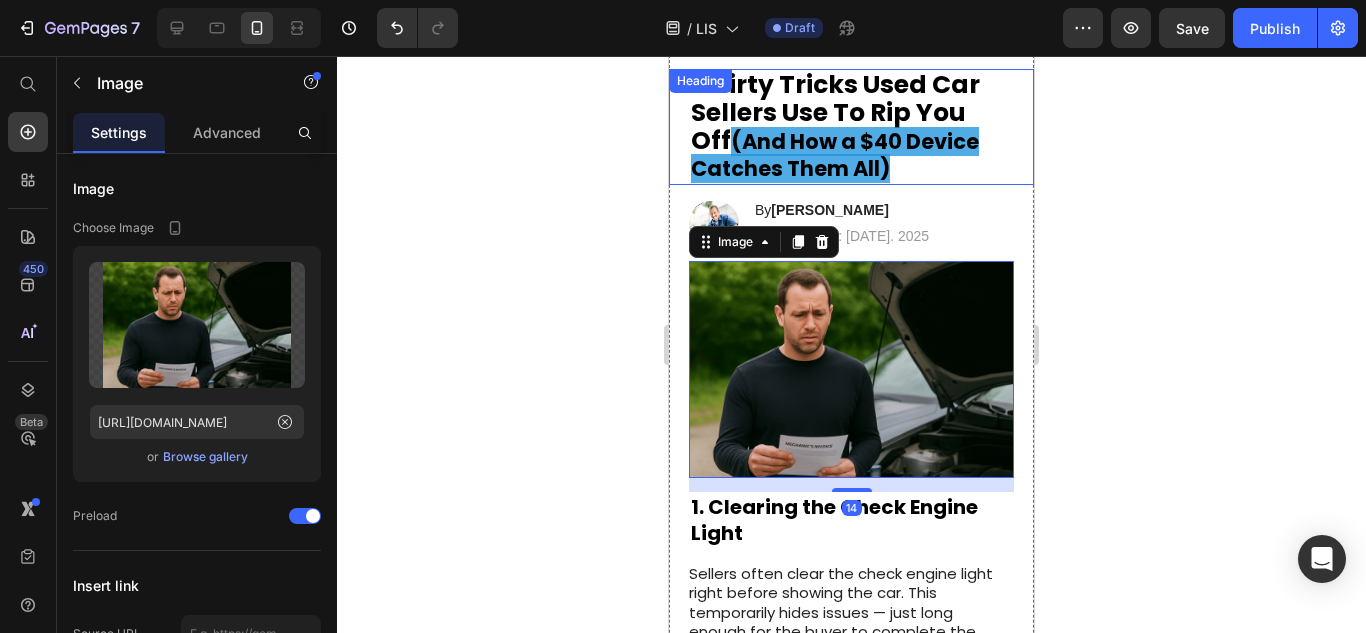 click on "⁠⁠⁠⁠⁠⁠⁠ 7 Dirty Tricks Used Car Sellers Use To Rip You Off  (And How a $40 Device Catches Them All)" at bounding box center (851, 127) 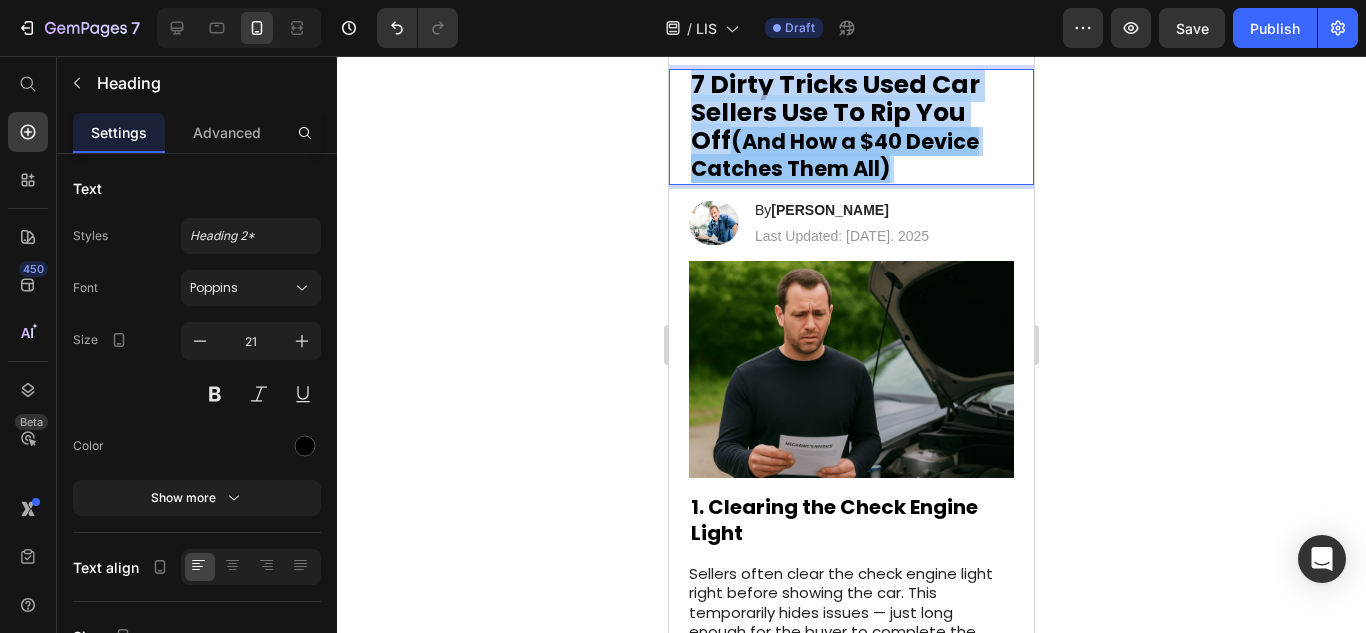 drag, startPoint x: 901, startPoint y: 156, endPoint x: 737, endPoint y: 135, distance: 165.33905 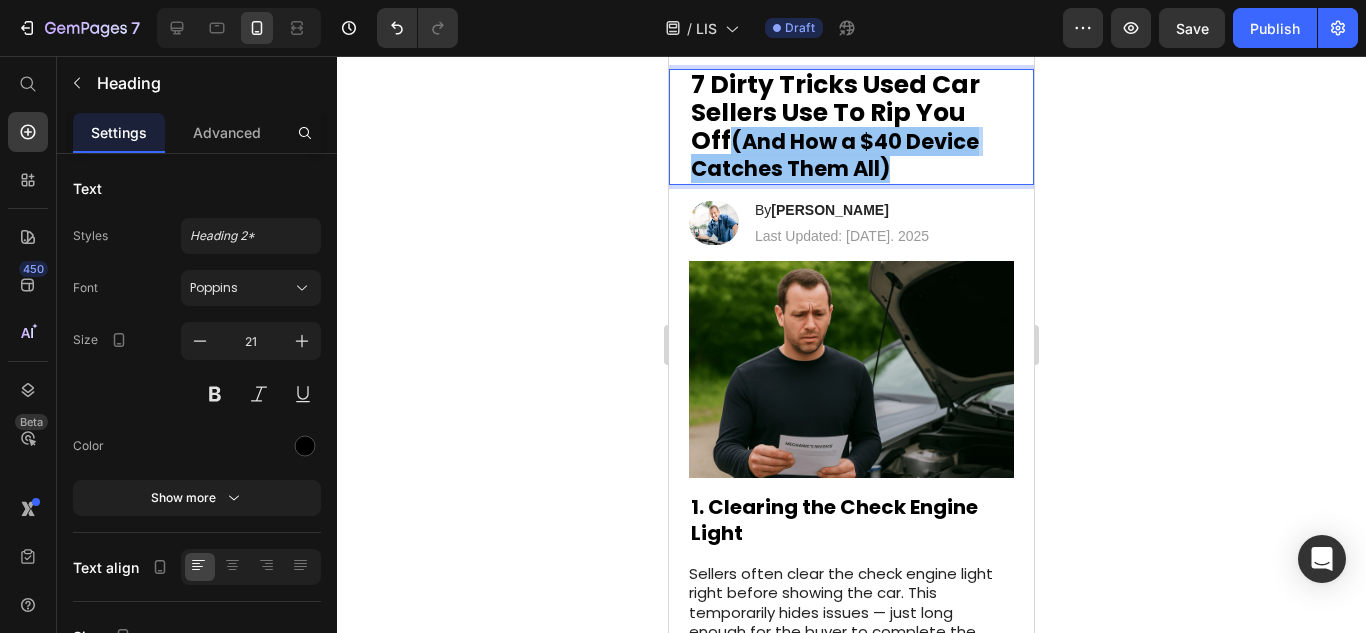 drag, startPoint x: 735, startPoint y: 135, endPoint x: 889, endPoint y: 175, distance: 159.11003 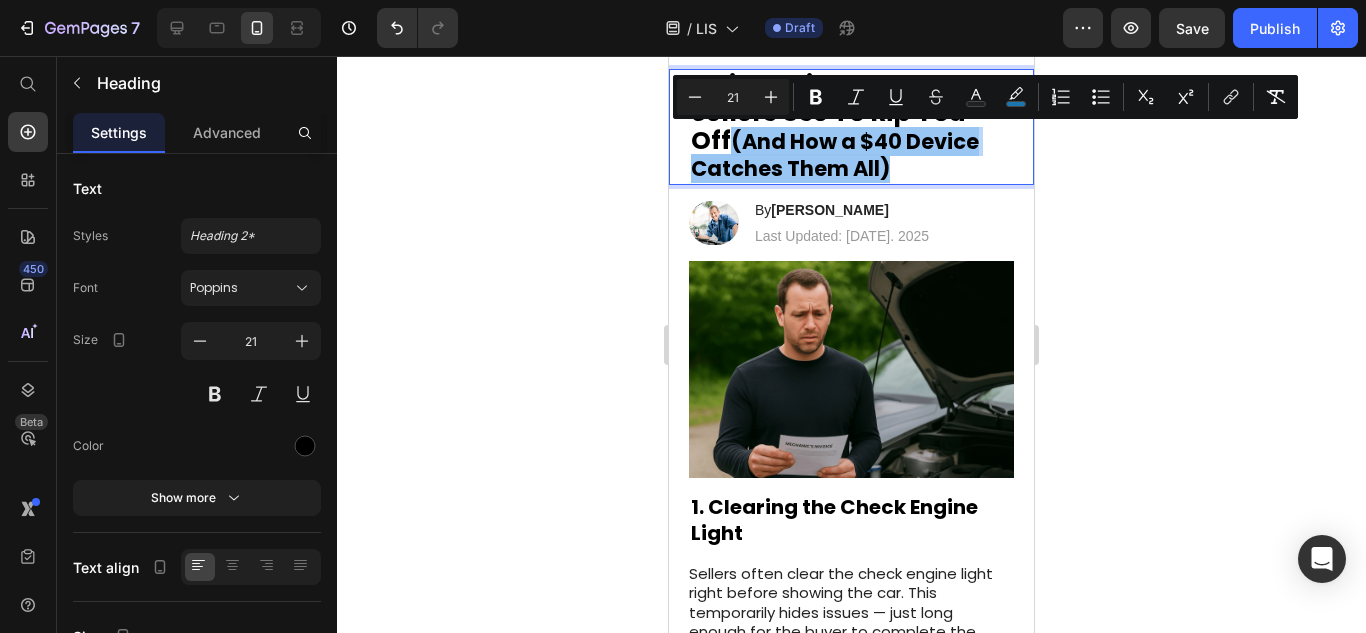 click on "(And How a $40 Device Catches Them All)" at bounding box center [835, 155] 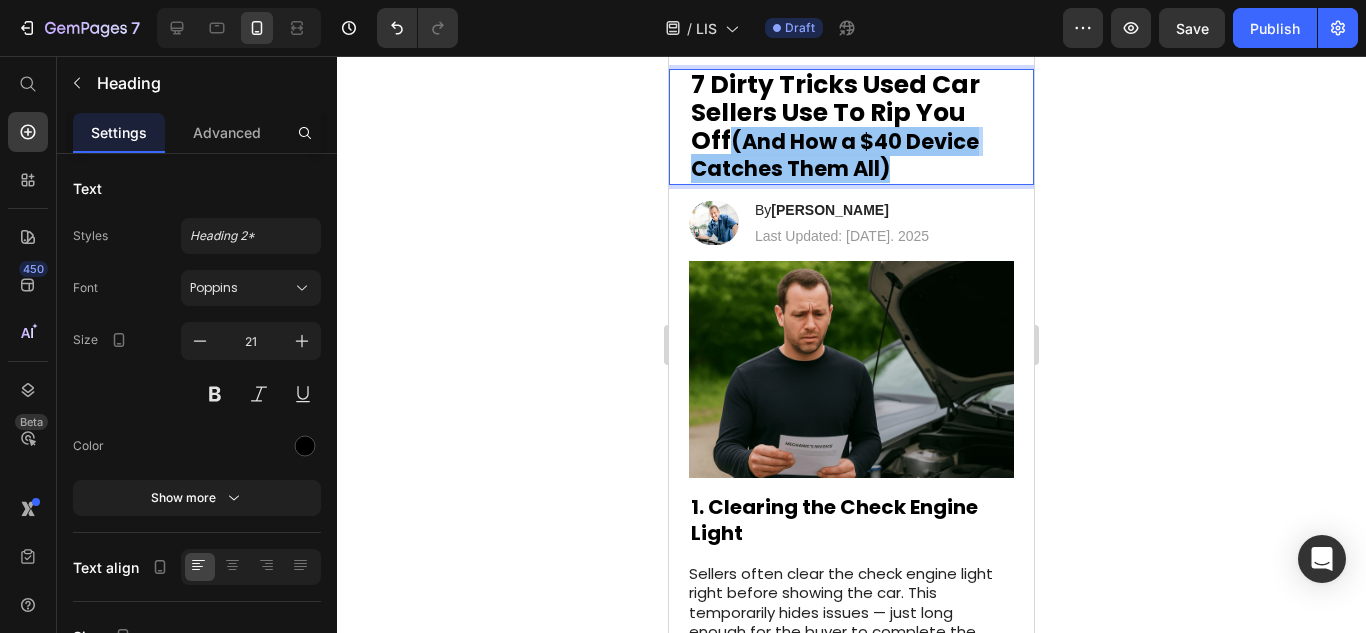 click on "(And How a $40 Device Catches Them All)" at bounding box center (835, 155) 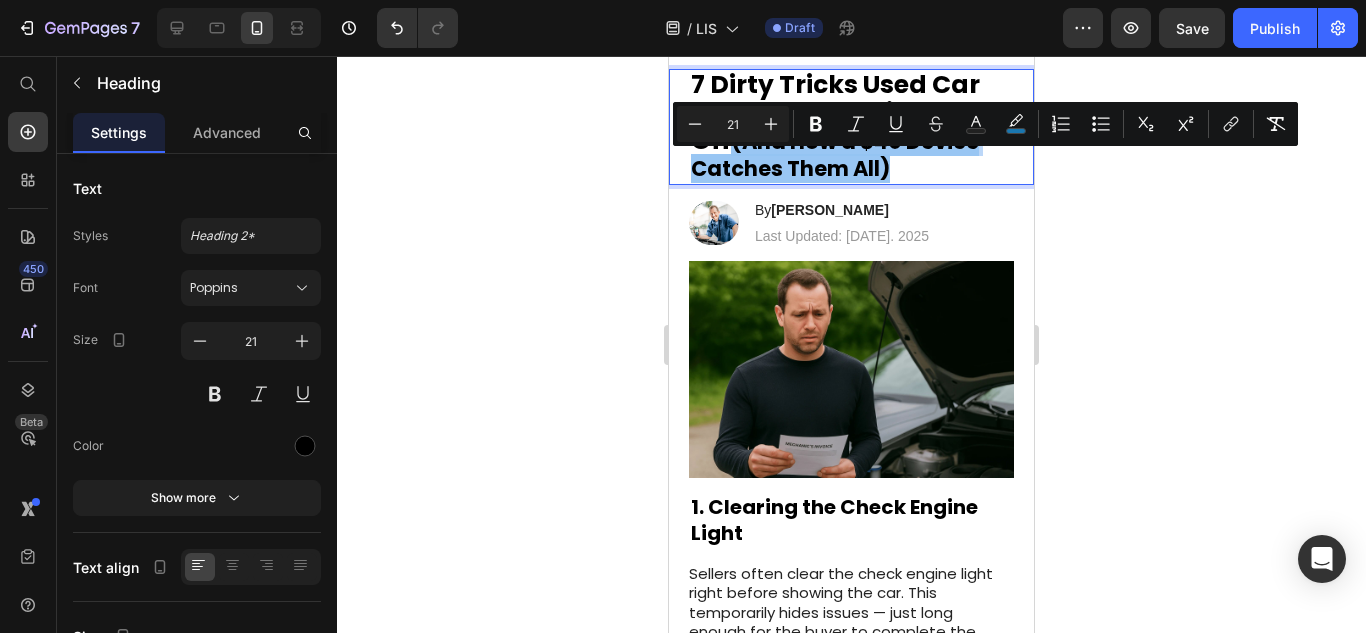 click on "7 Dirty Tricks Used Car Sellers Use To Rip You Off  (And How a $40 Device Catches Them All)" at bounding box center (851, 127) 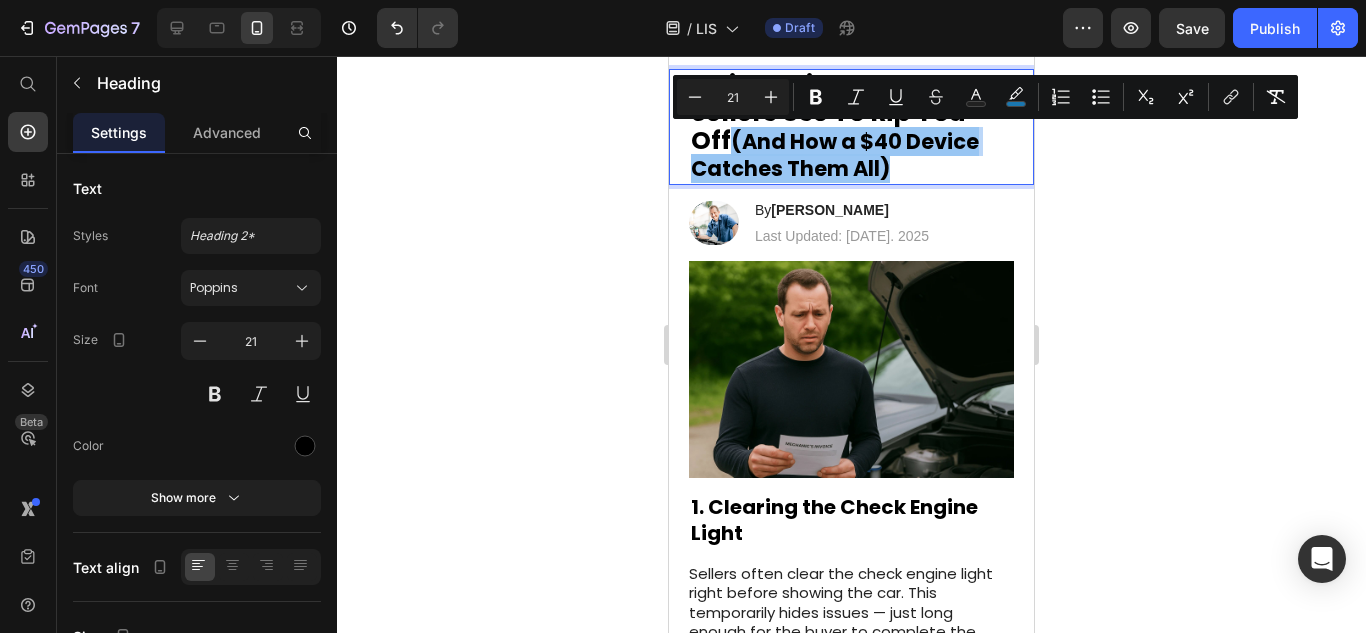drag, startPoint x: 907, startPoint y: 172, endPoint x: 737, endPoint y: 143, distance: 172.4558 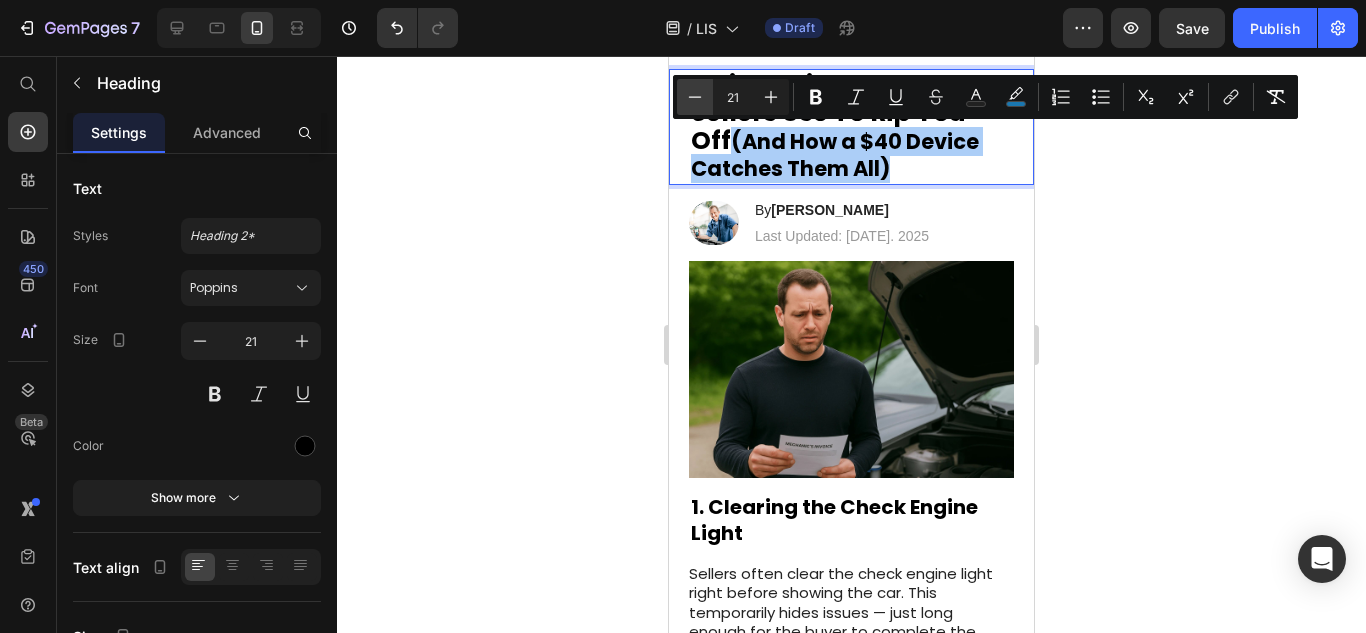 click 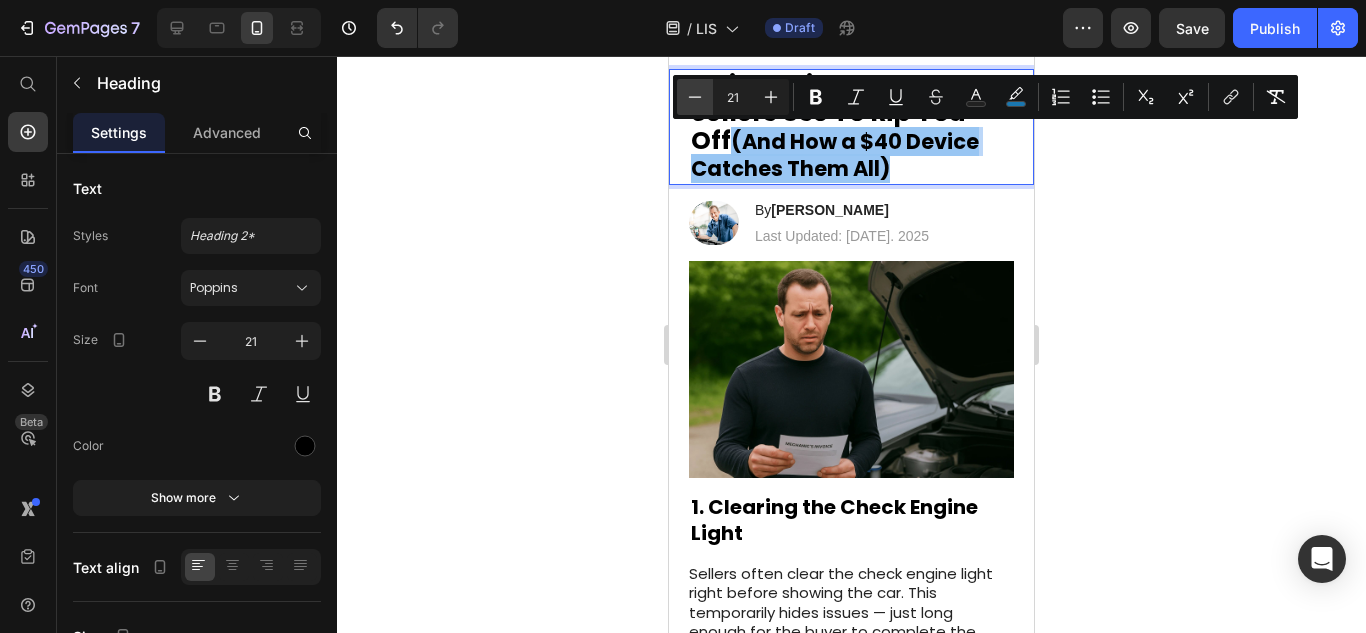 type on "20" 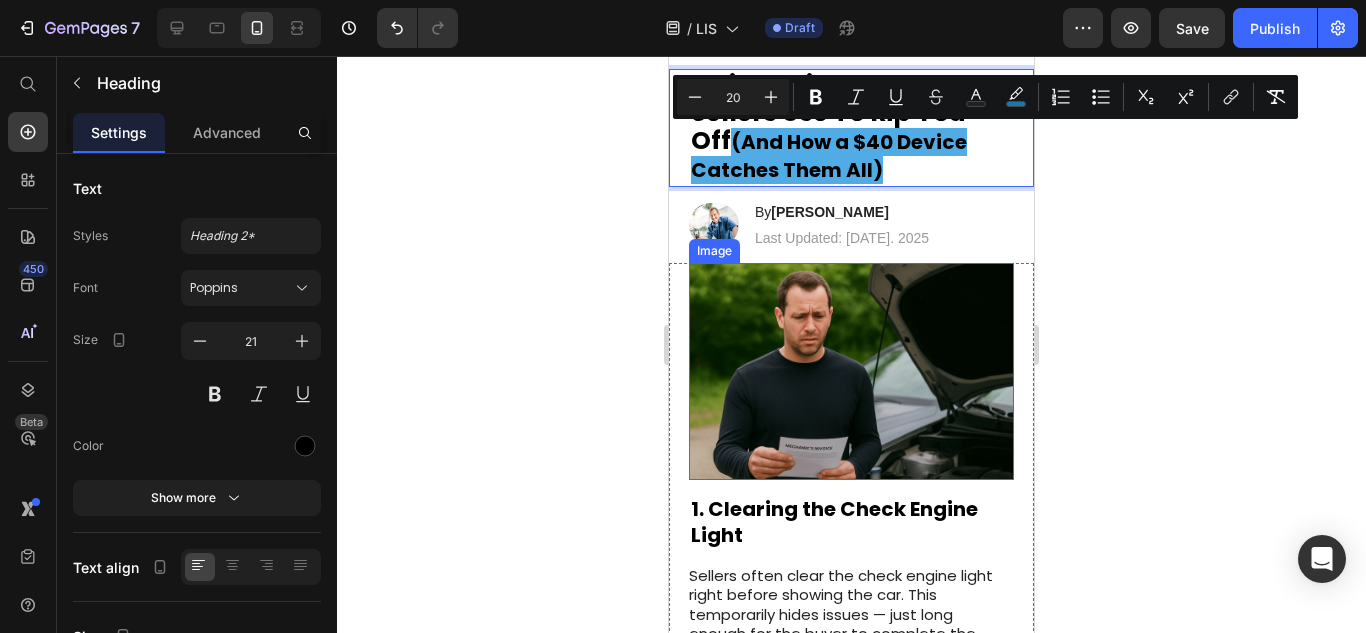 click at bounding box center [851, 371] 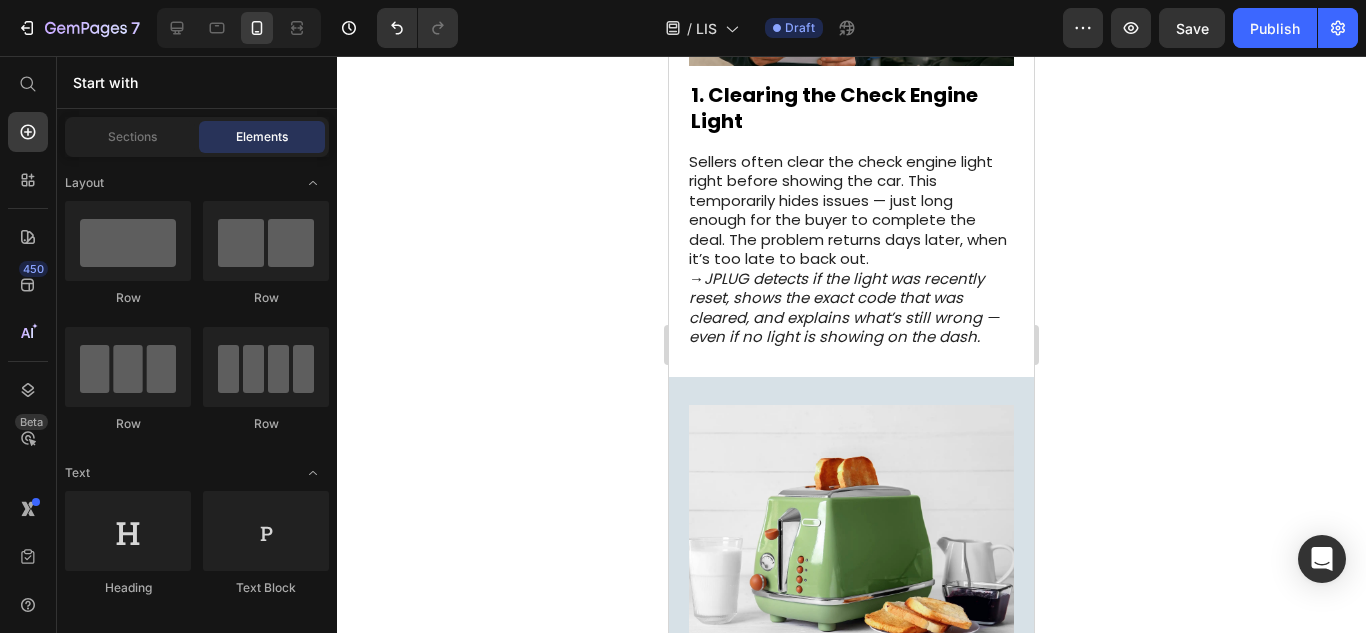 scroll, scrollTop: 0, scrollLeft: 0, axis: both 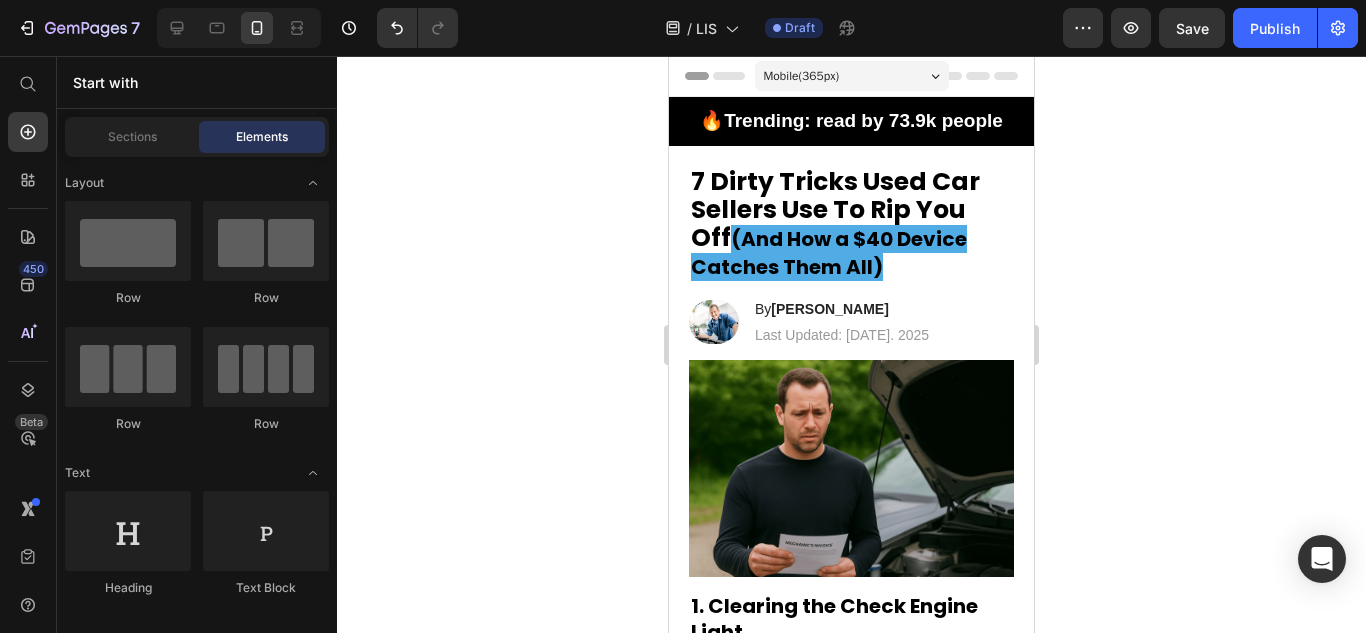 drag, startPoint x: 1020, startPoint y: 102, endPoint x: 1711, endPoint y: 110, distance: 691.0463 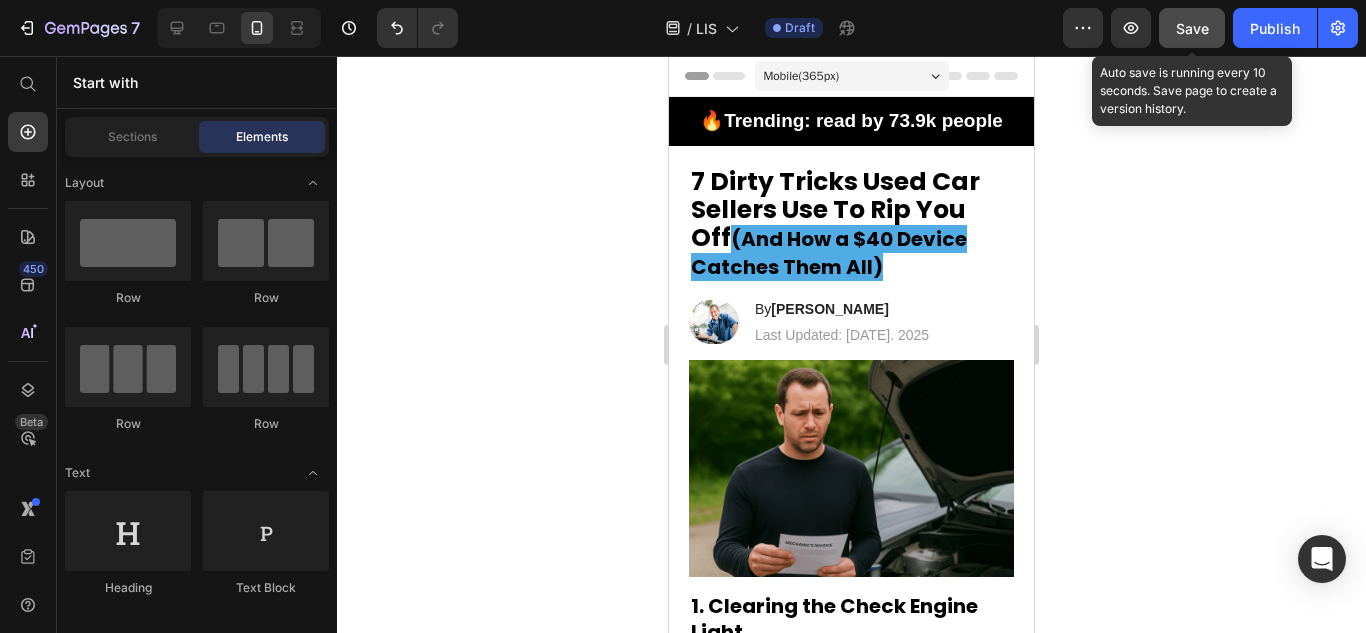 click on "Save" at bounding box center (1192, 28) 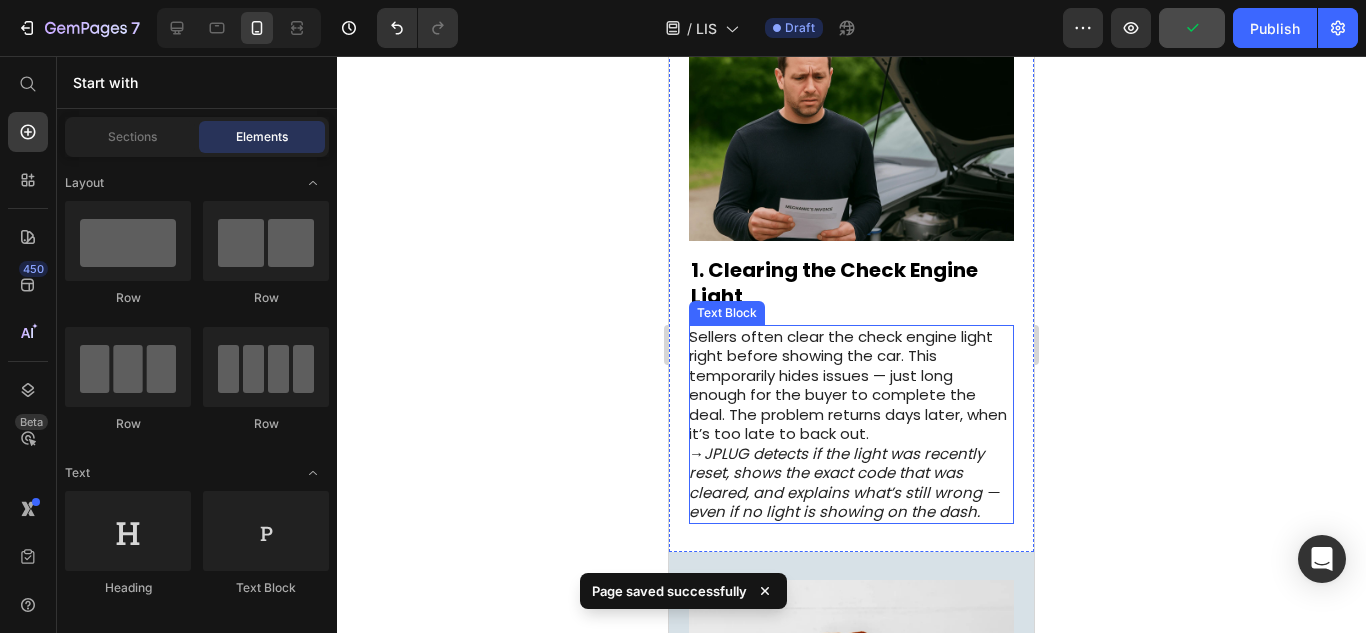 scroll, scrollTop: 335, scrollLeft: 0, axis: vertical 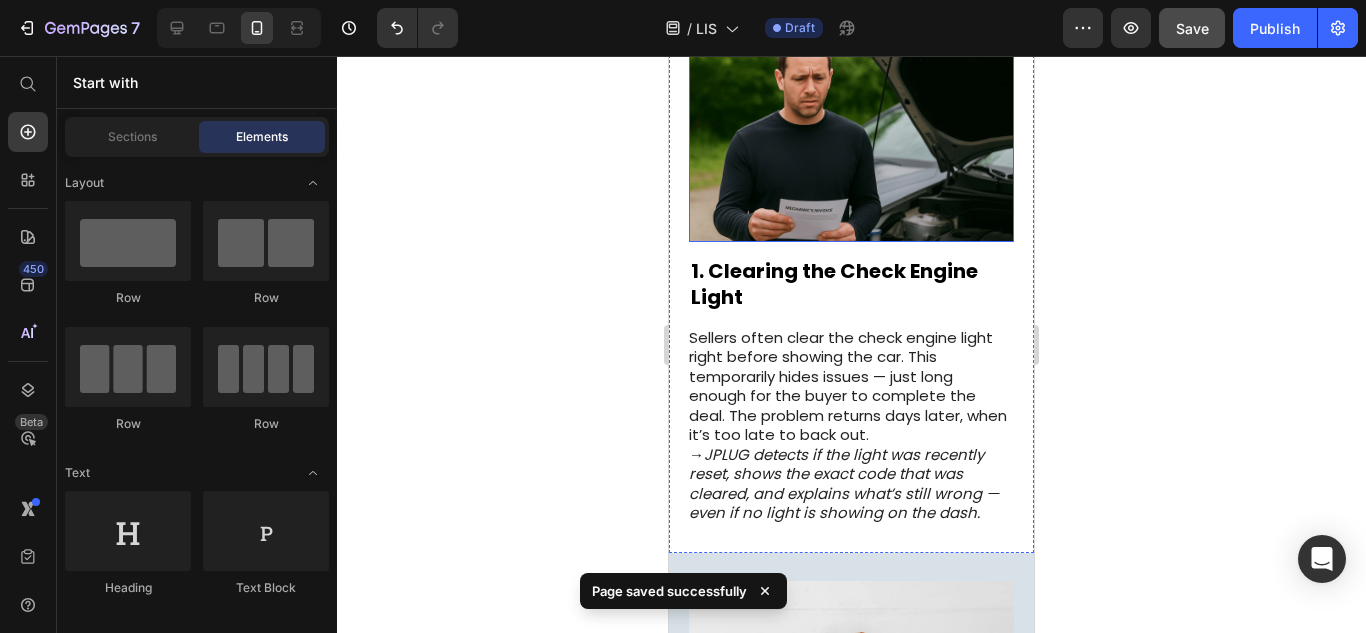 click at bounding box center [851, 133] 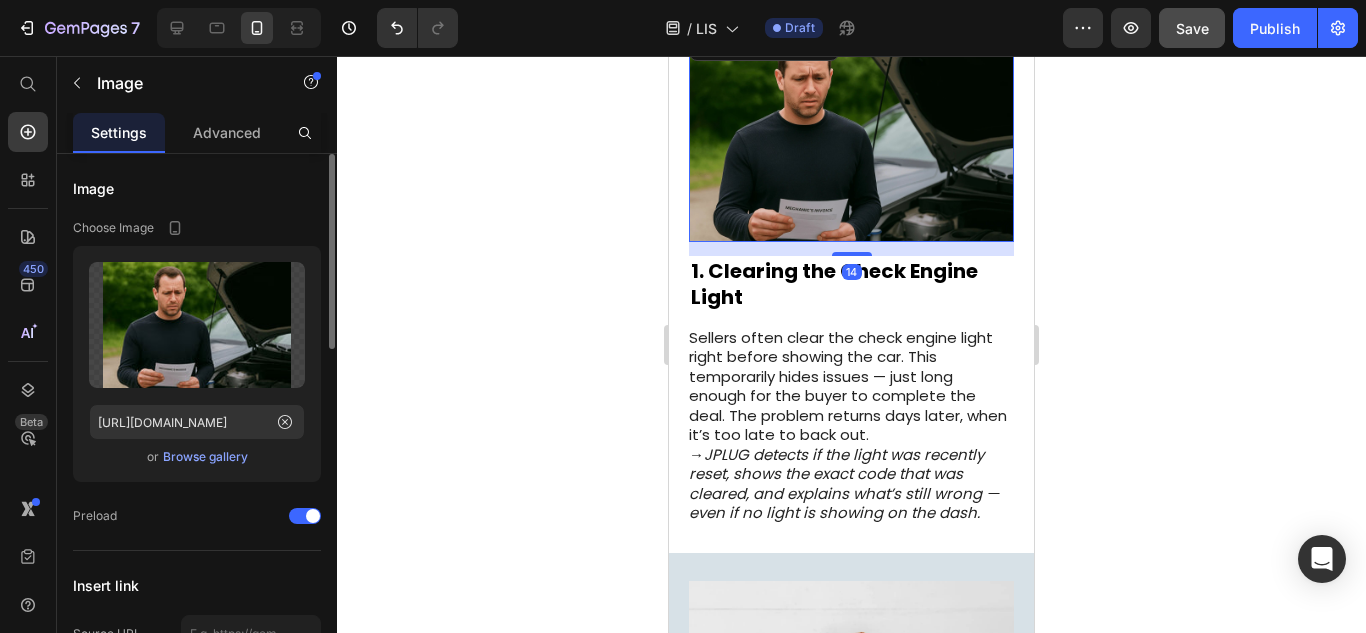 click on "Browse gallery" at bounding box center (205, 457) 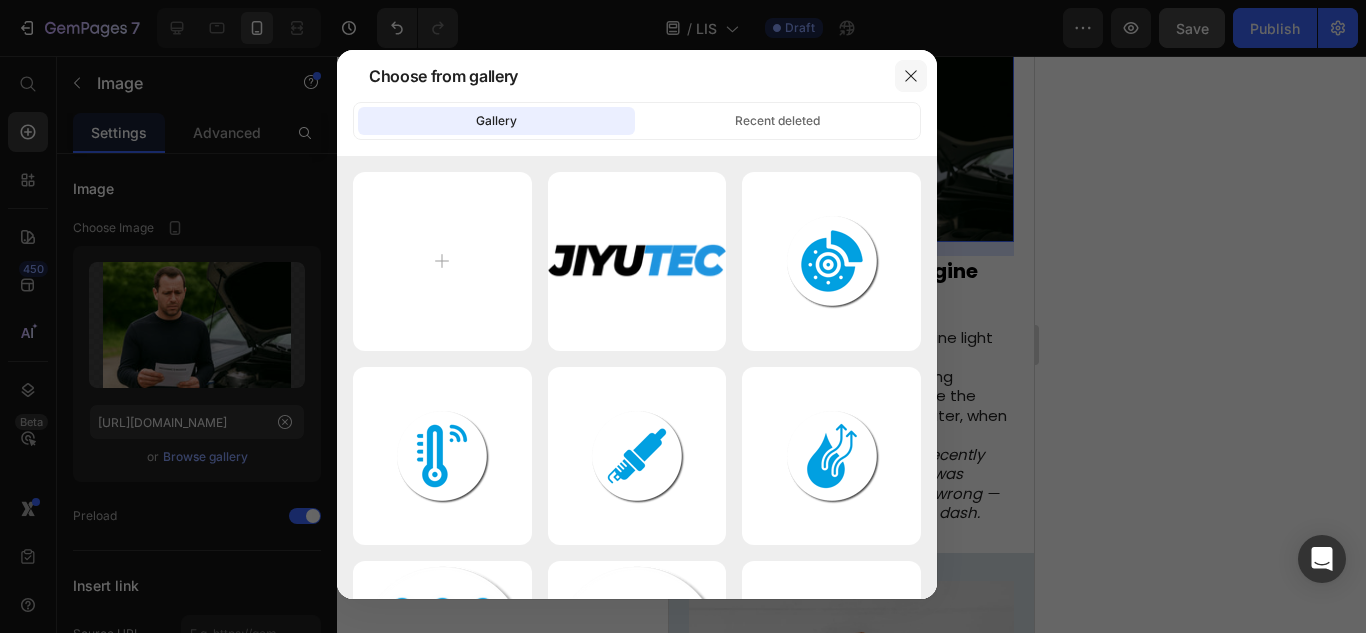 click 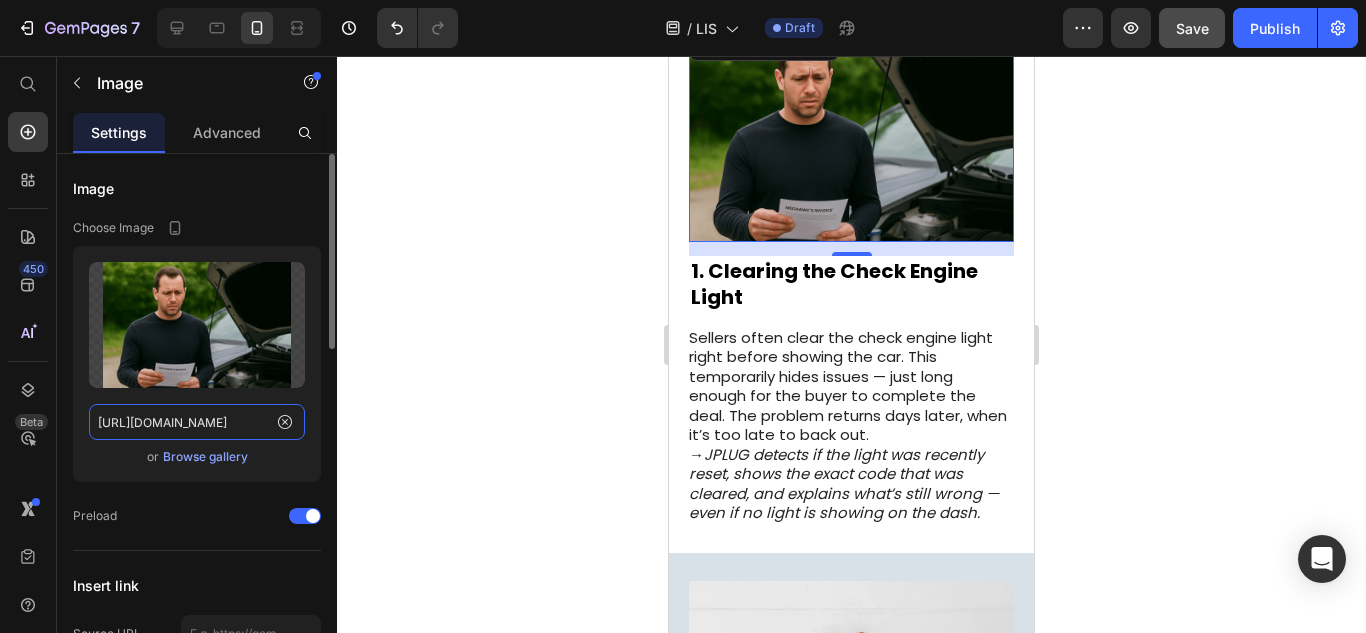 click on "[URL][DOMAIN_NAME]" 